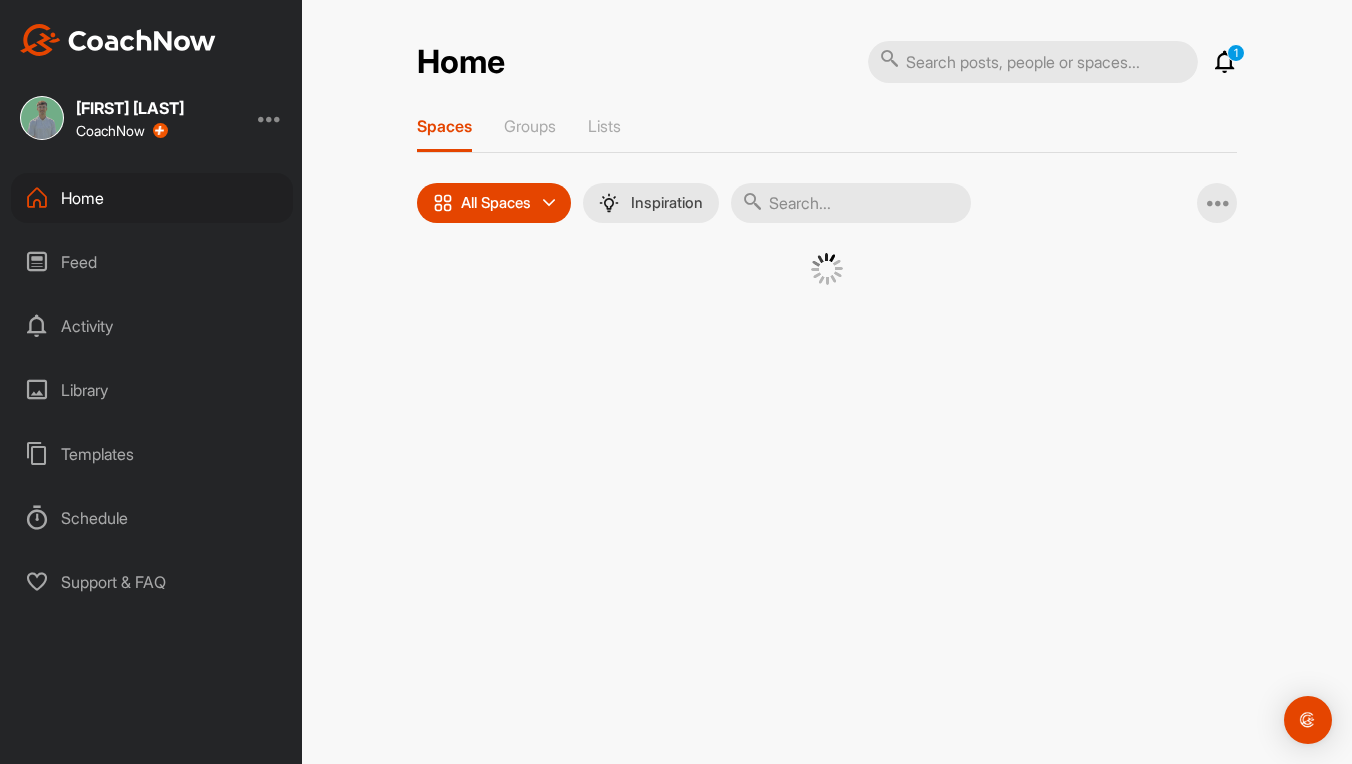 scroll, scrollTop: 0, scrollLeft: 0, axis: both 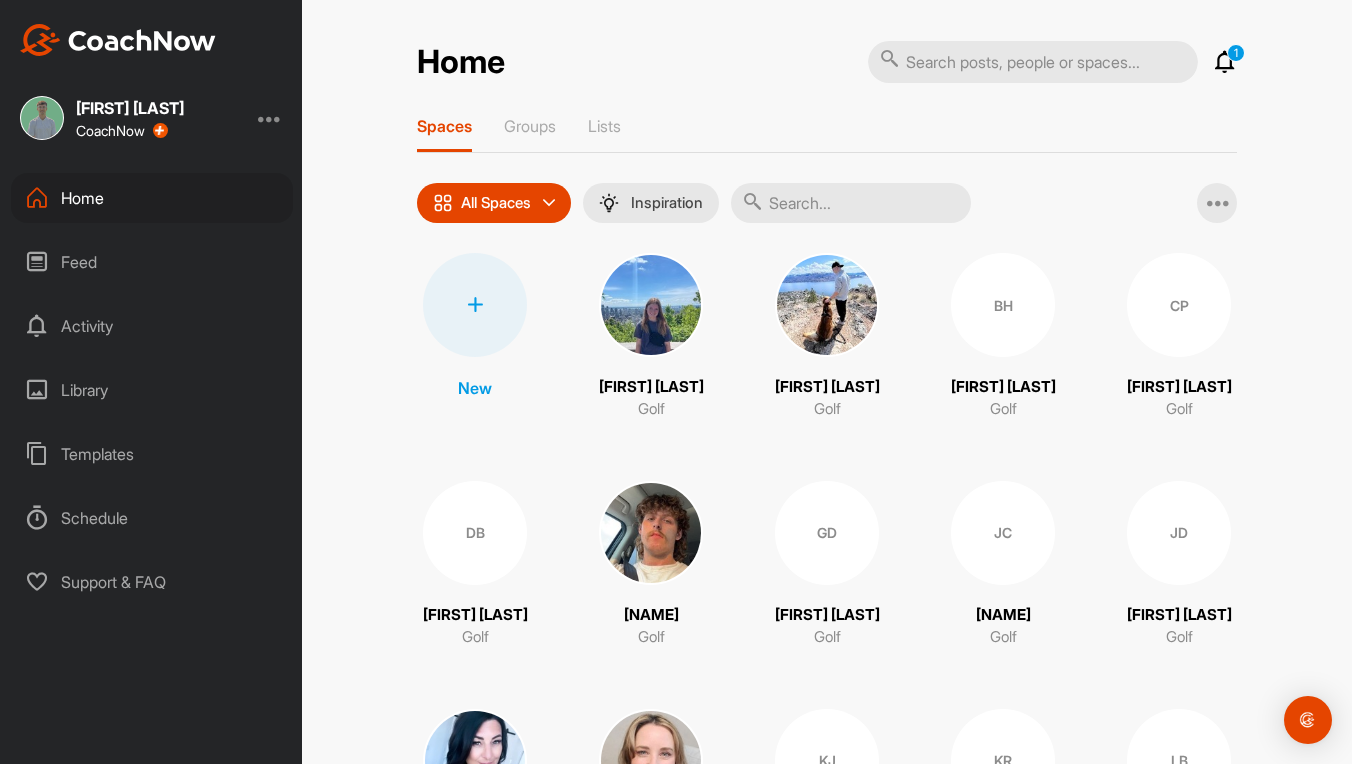 click on "Feed" at bounding box center (152, 262) 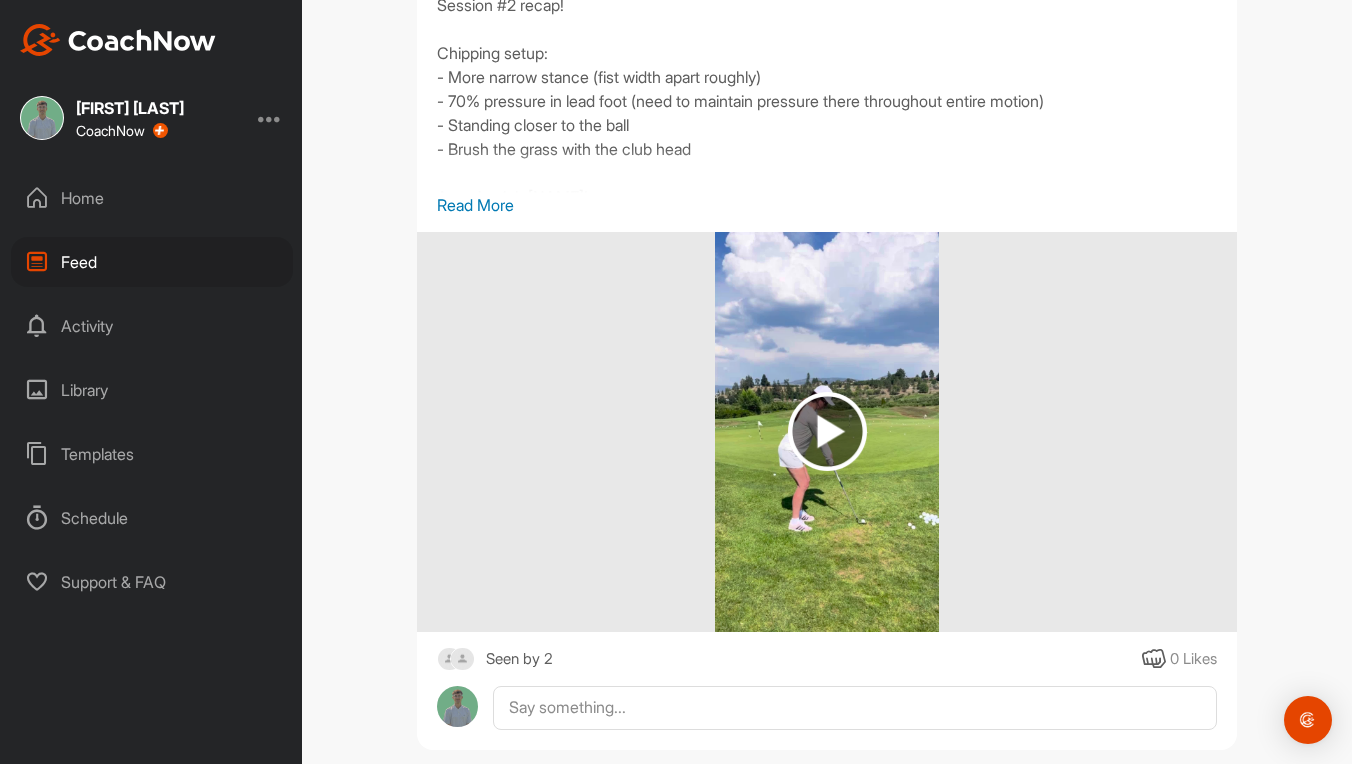 scroll, scrollTop: 2251, scrollLeft: 0, axis: vertical 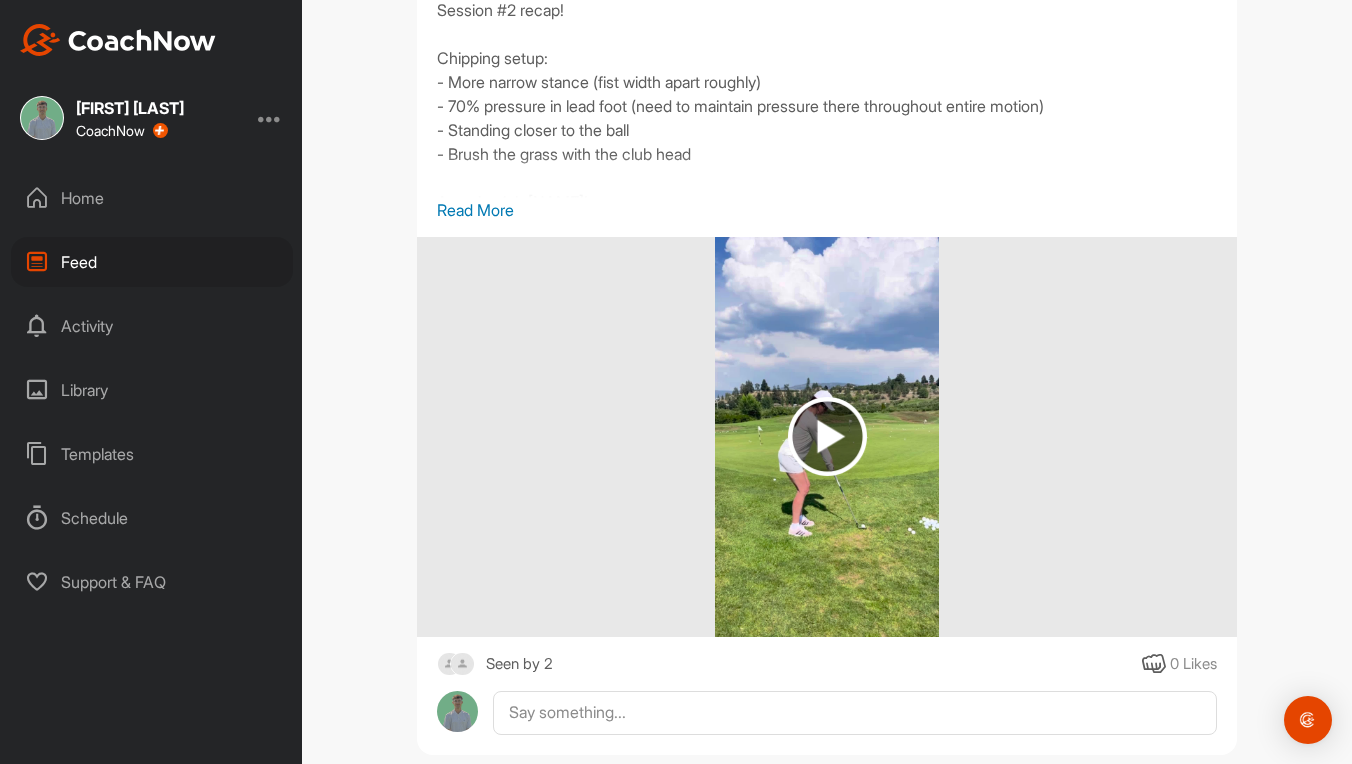 click at bounding box center [462, 664] 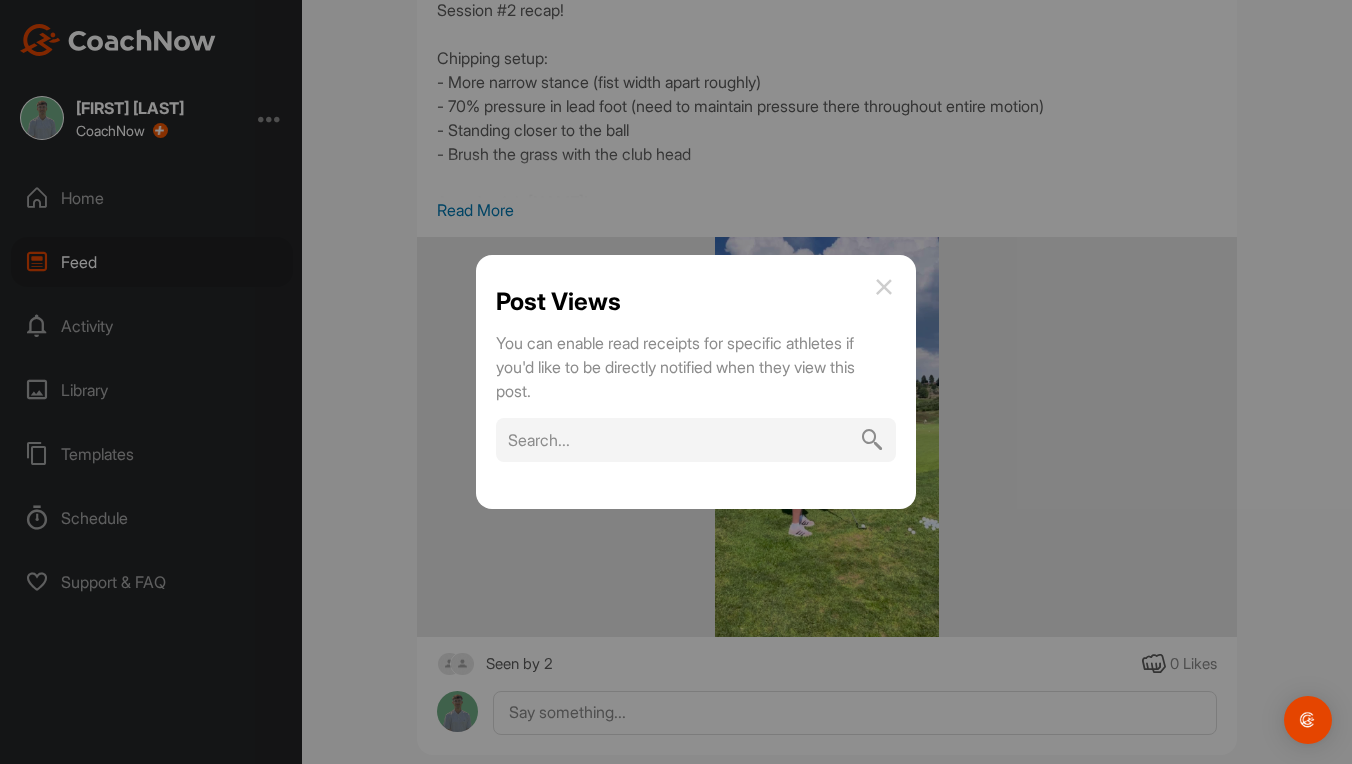 click at bounding box center (884, 287) 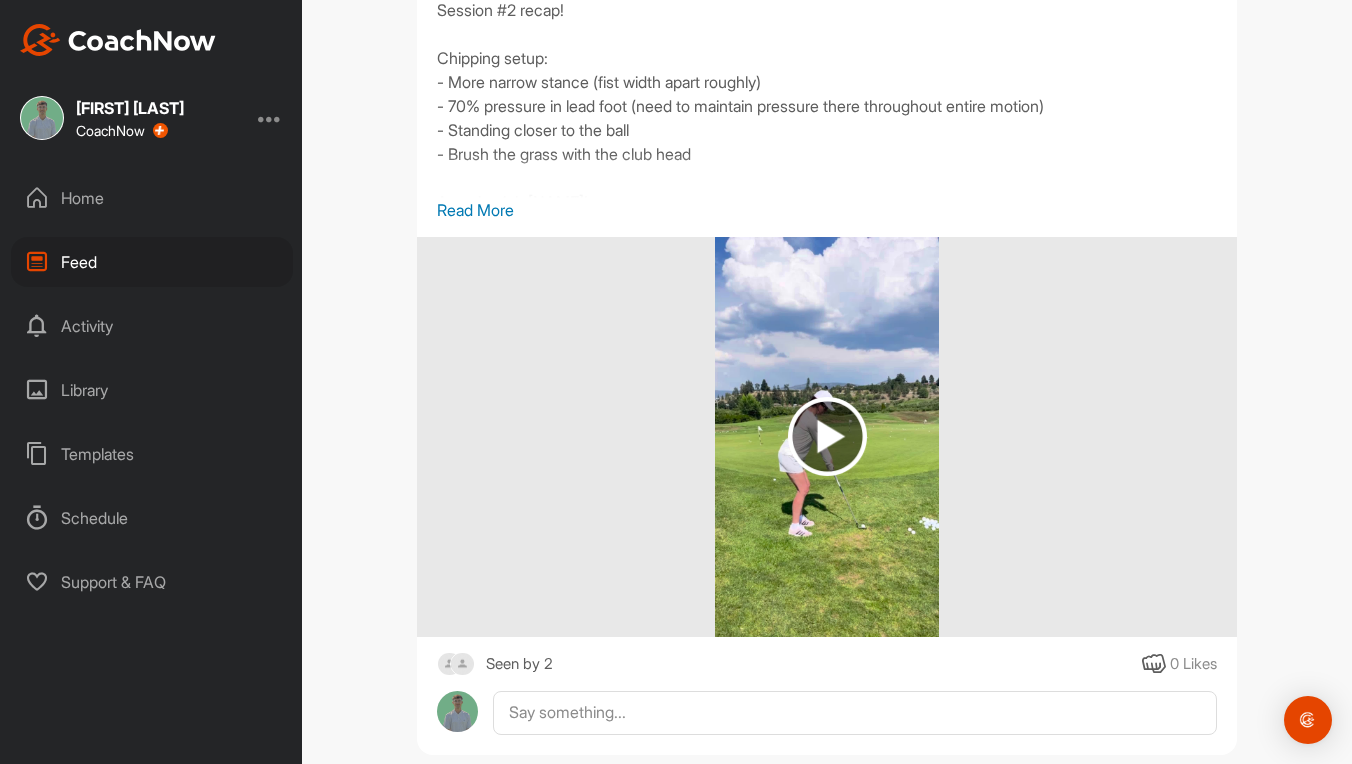 click at bounding box center (462, 664) 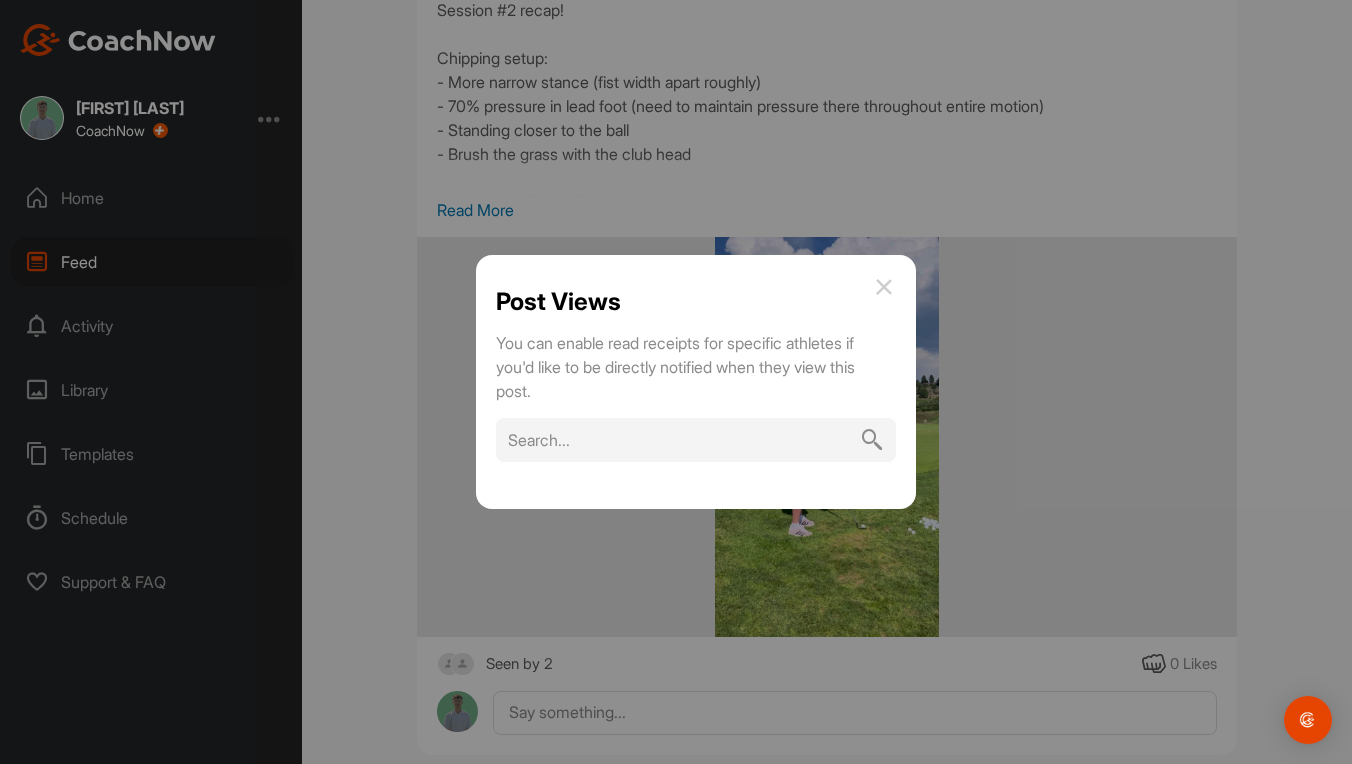 click at bounding box center [884, 287] 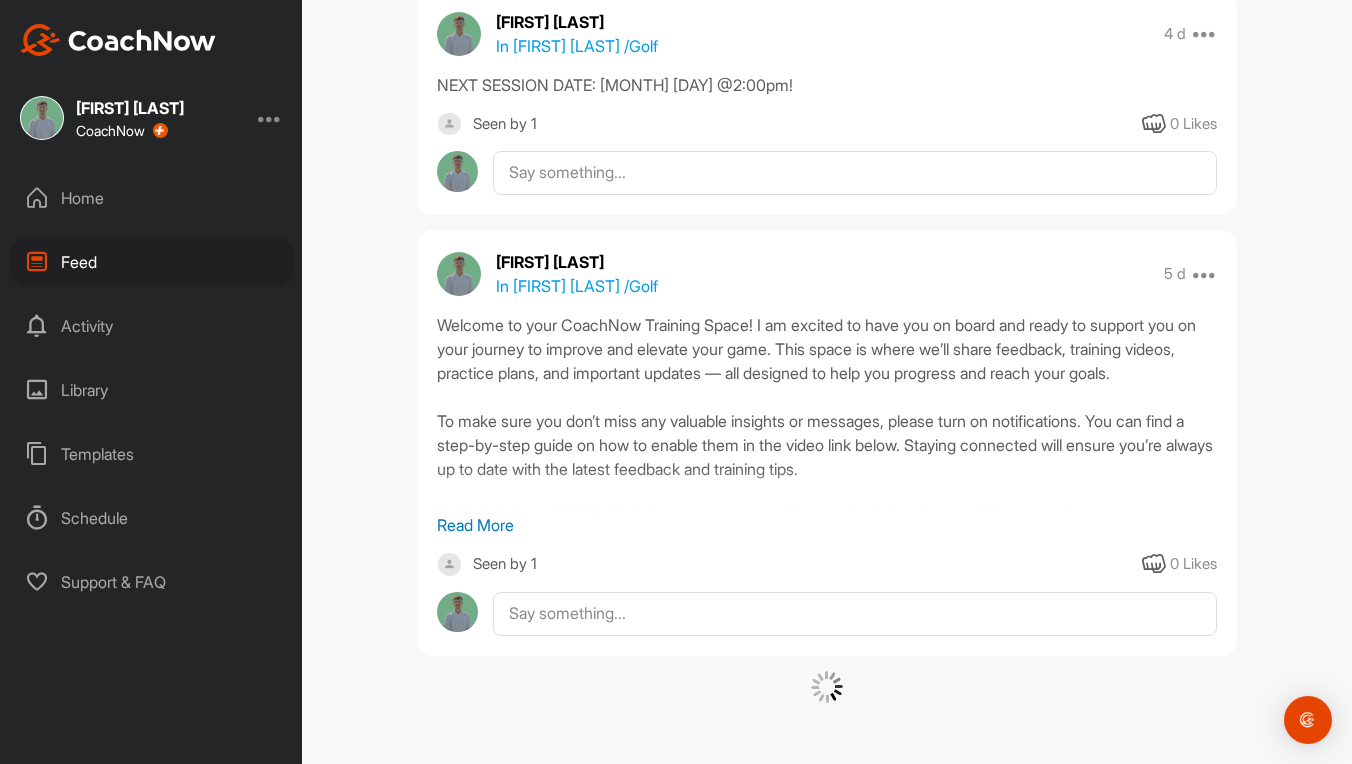 scroll, scrollTop: 10091, scrollLeft: 0, axis: vertical 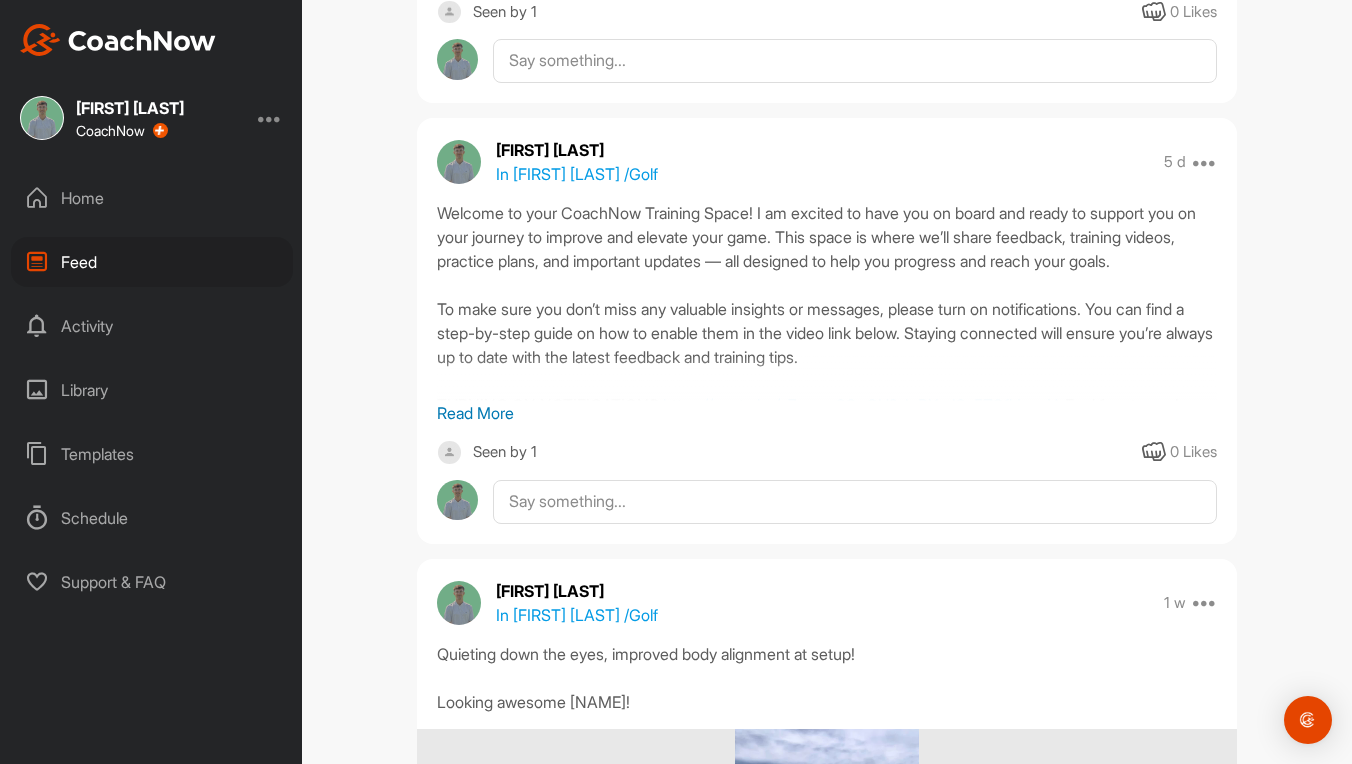 click on "Home" at bounding box center [152, 198] 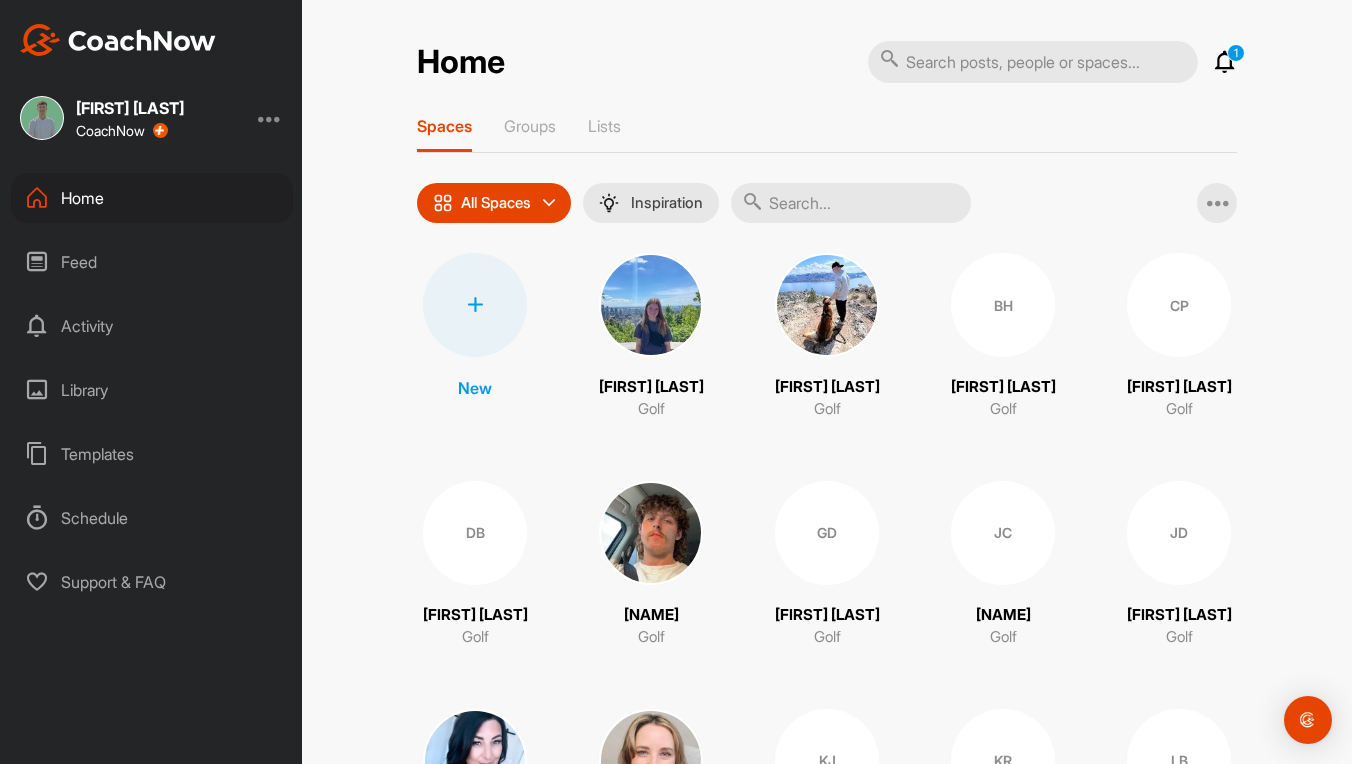 click at bounding box center (827, 305) 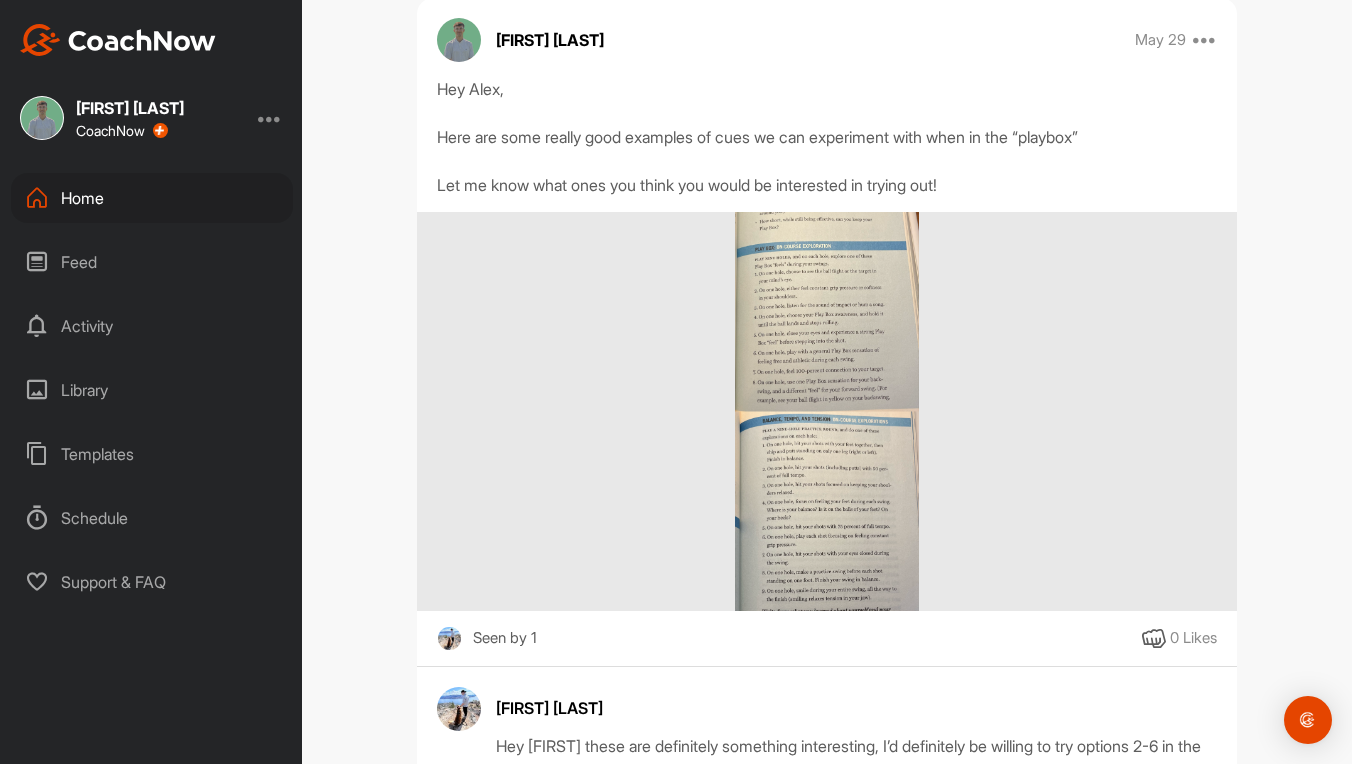 scroll, scrollTop: 346, scrollLeft: 0, axis: vertical 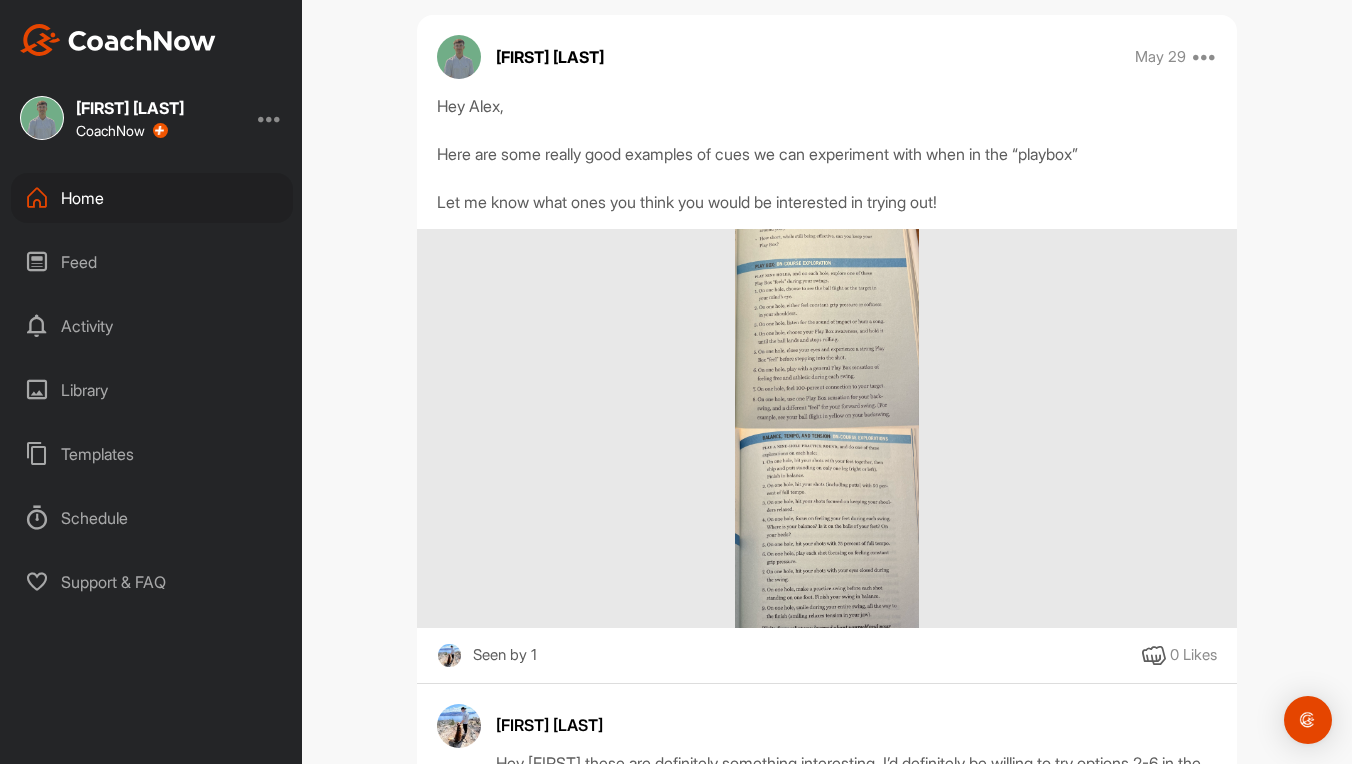 click on "Library" at bounding box center [152, 390] 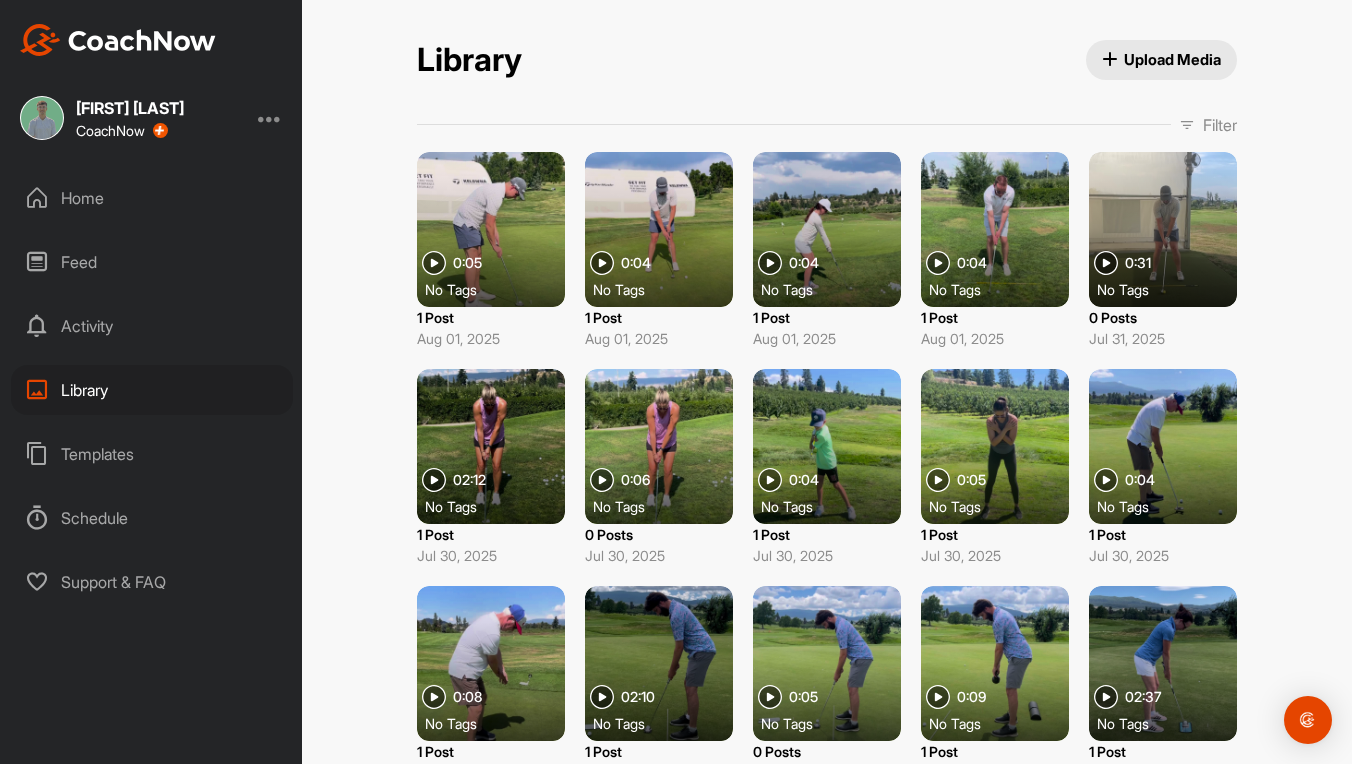 scroll, scrollTop: 318, scrollLeft: 0, axis: vertical 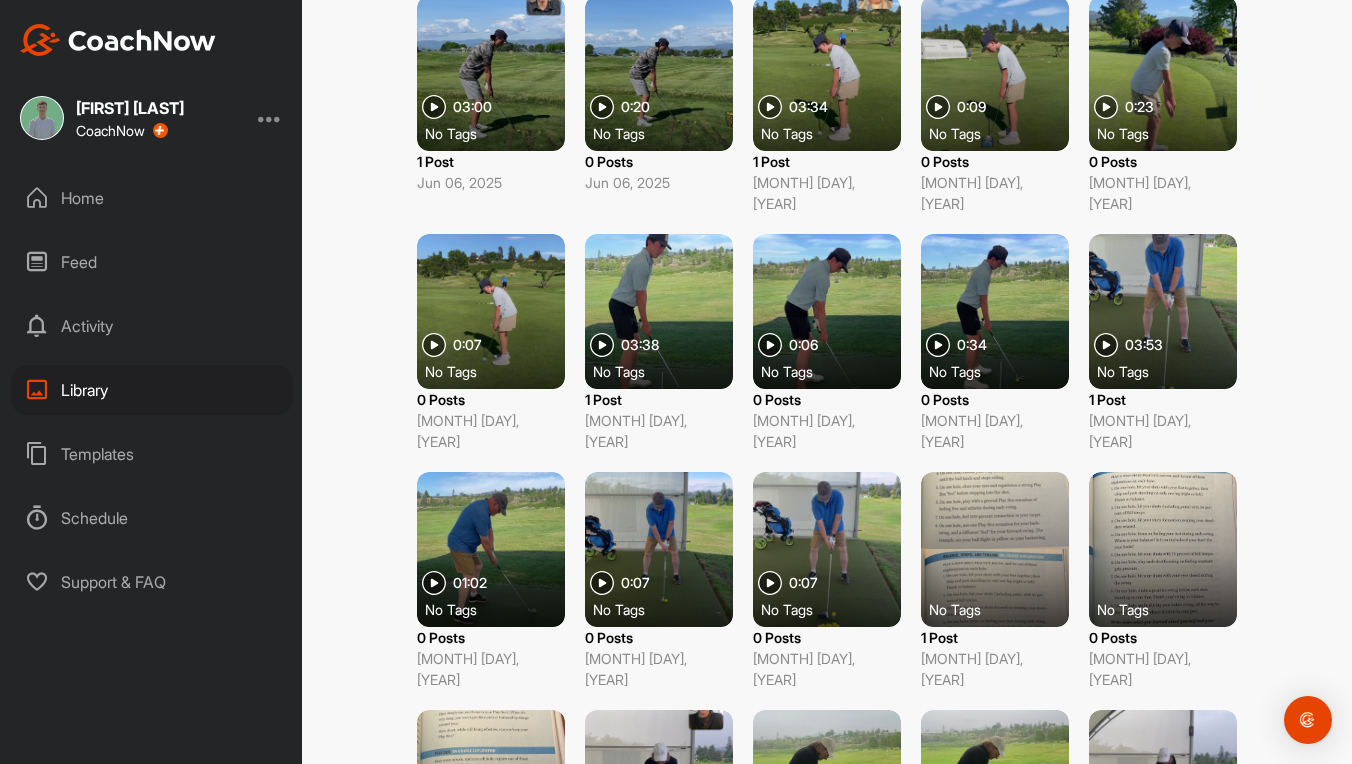 click at bounding box center [995, 549] 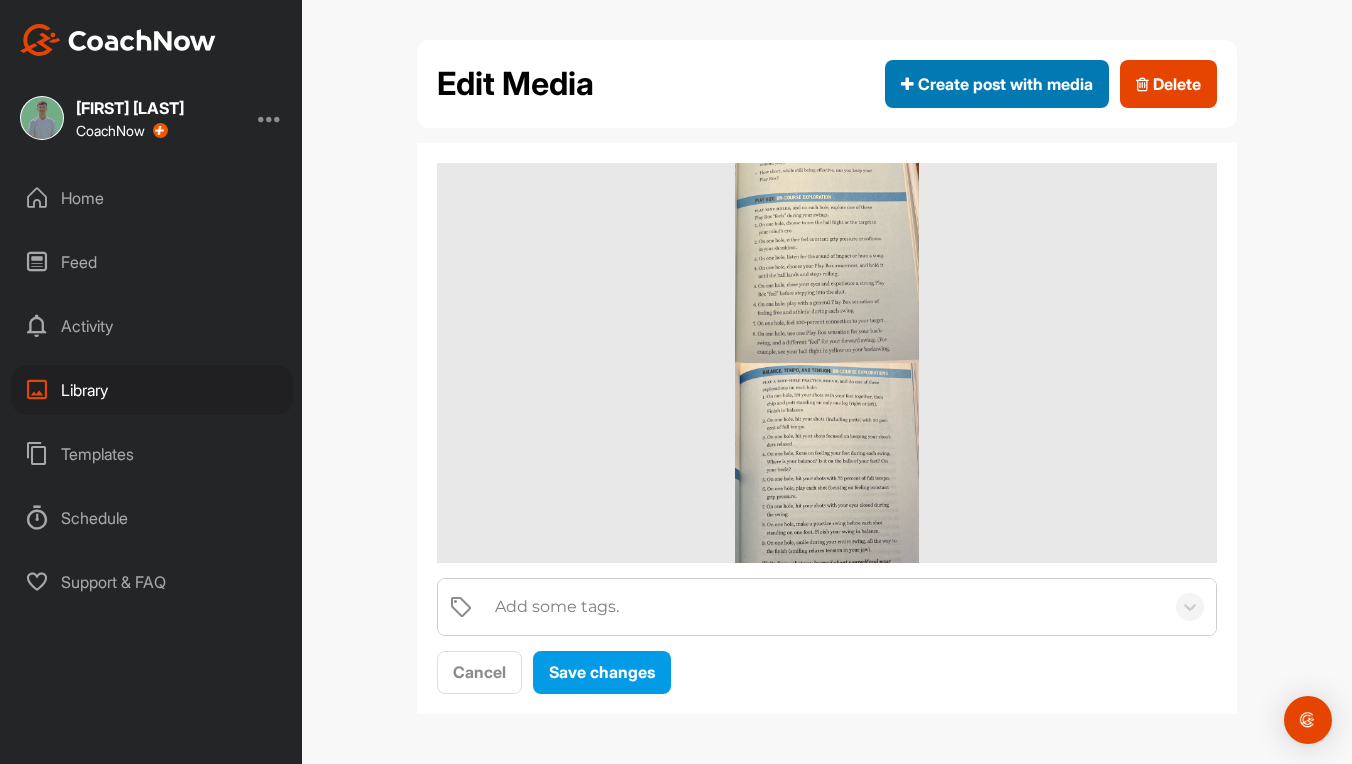 click on "Create post with media" at bounding box center [997, 84] 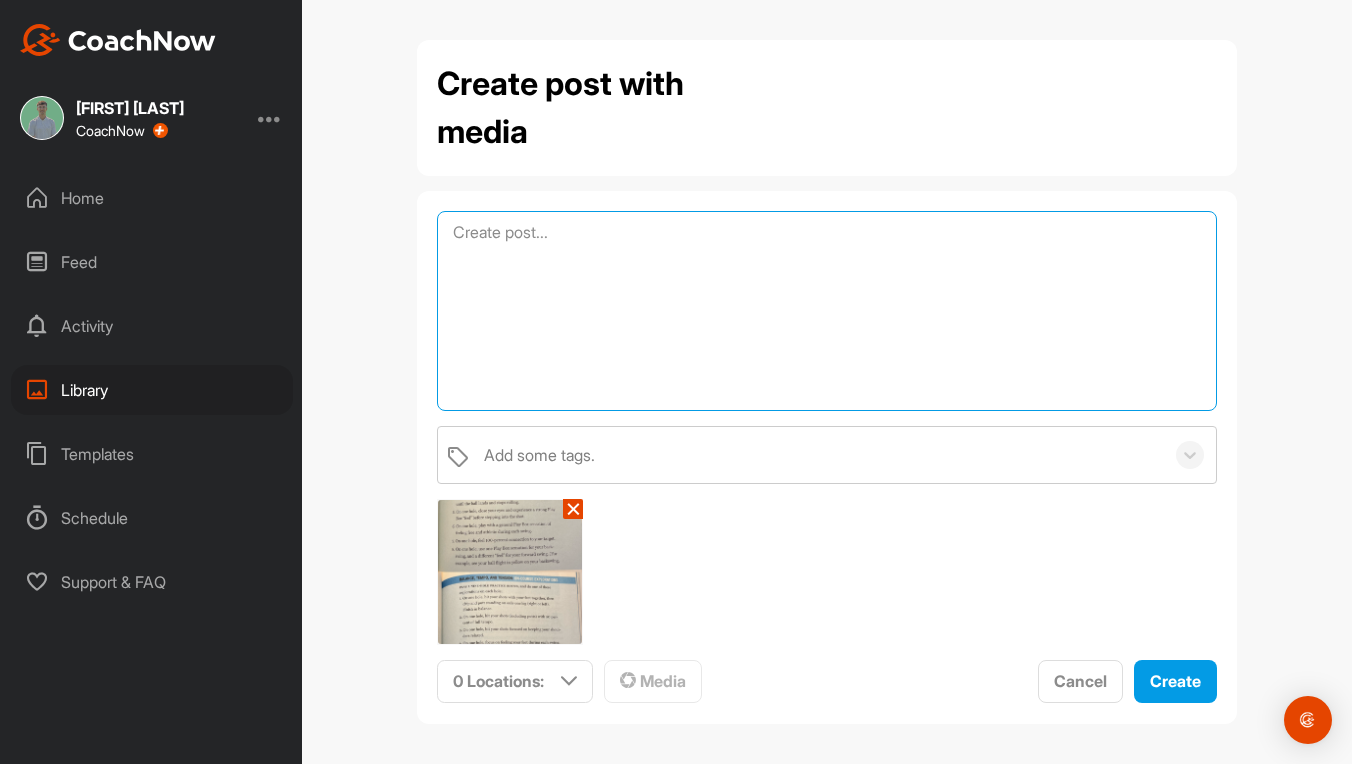 click at bounding box center [827, 311] 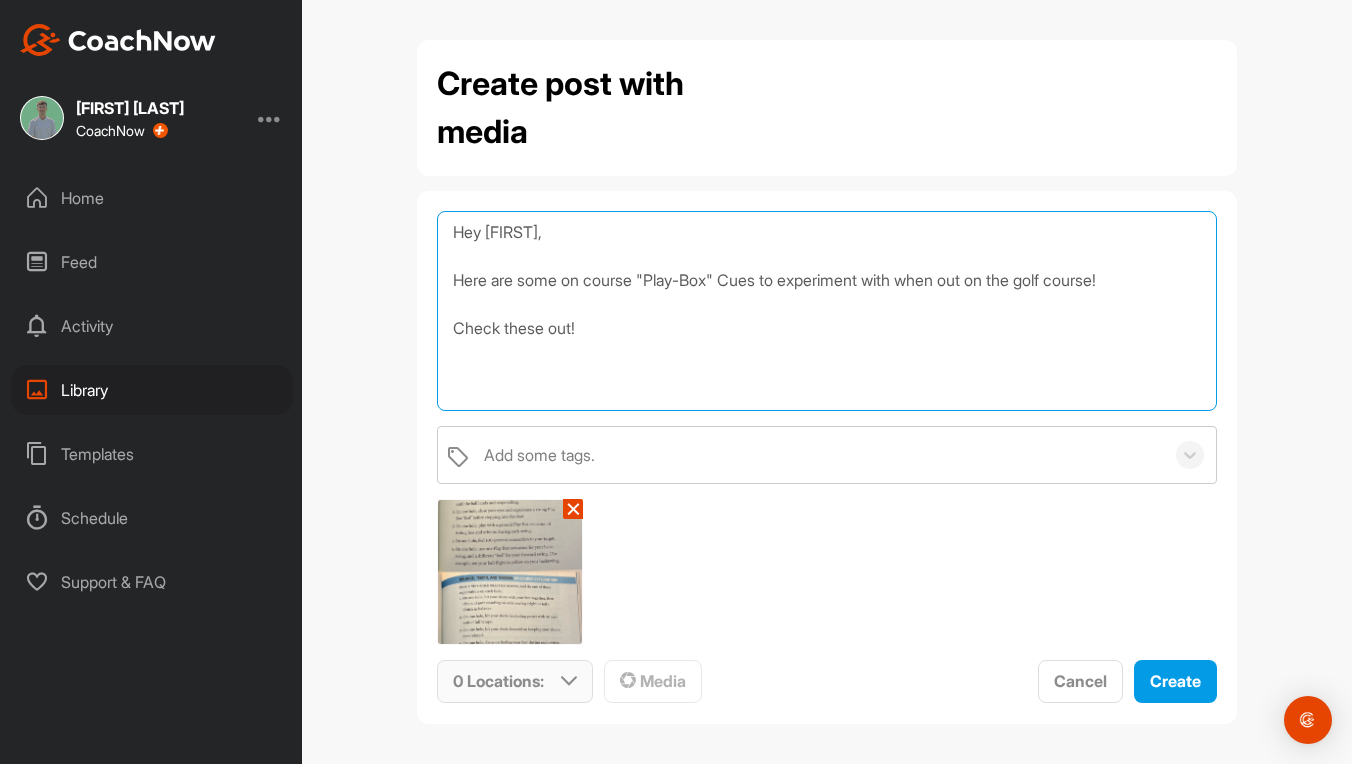type on "Hey [FIRST],
Here are some on course "Play-Box" Cues to experiment with when out on the golf course!
Check these out!" 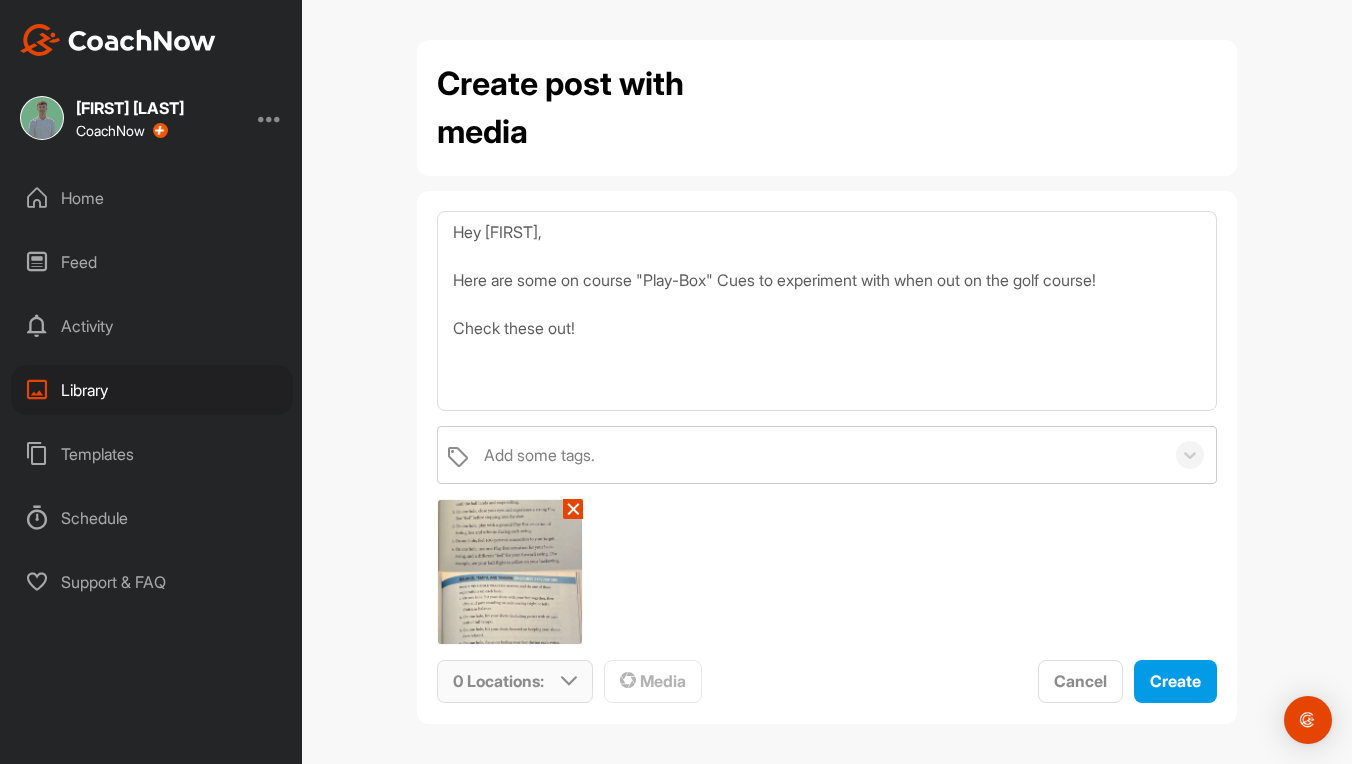 click on "0 Locations :" at bounding box center [498, 681] 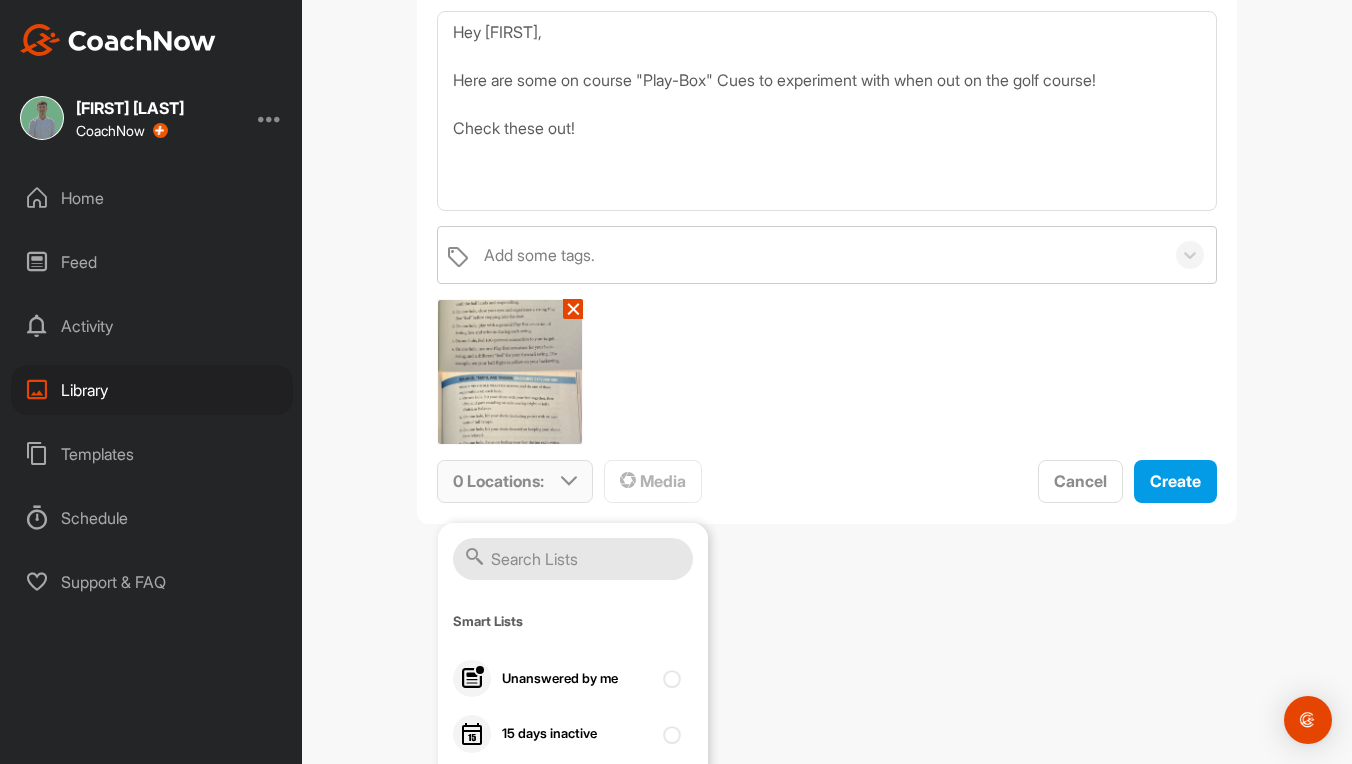 scroll, scrollTop: 214, scrollLeft: 0, axis: vertical 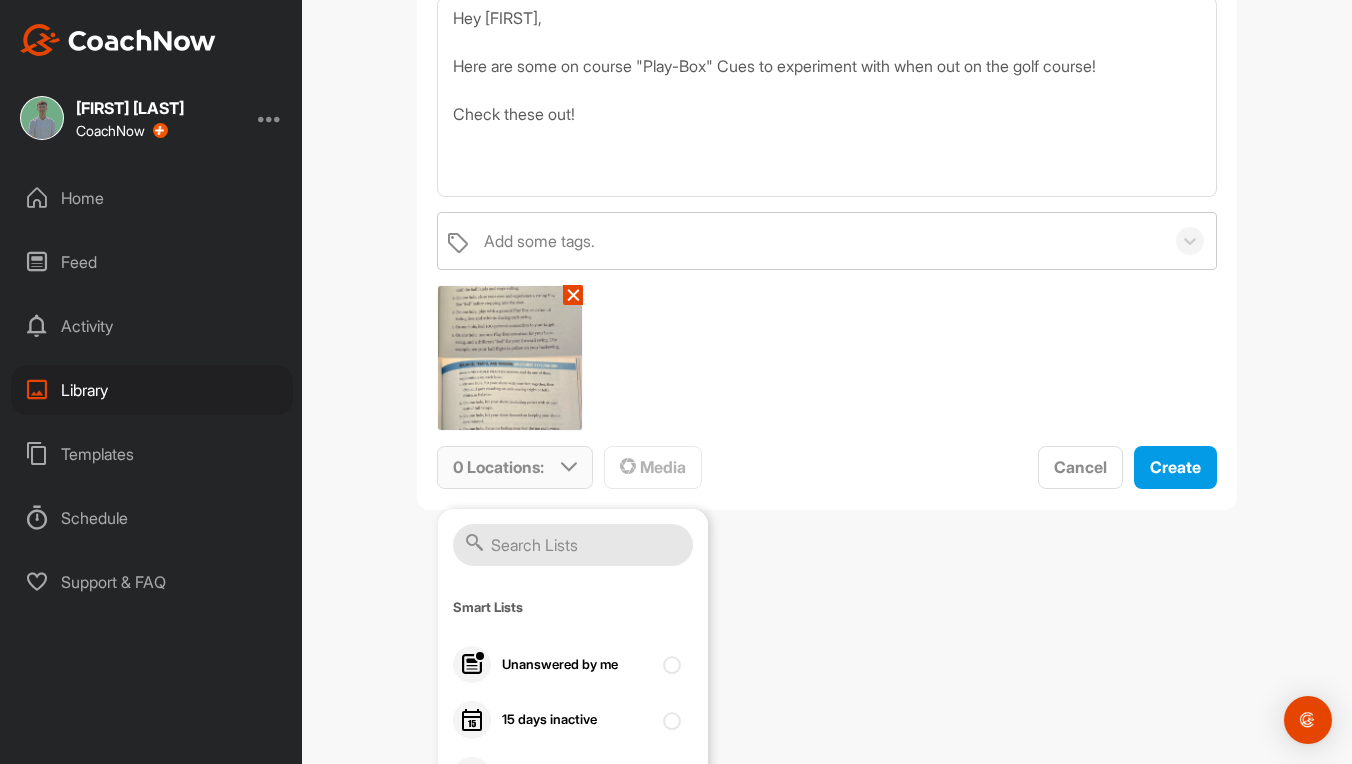 click at bounding box center (573, 545) 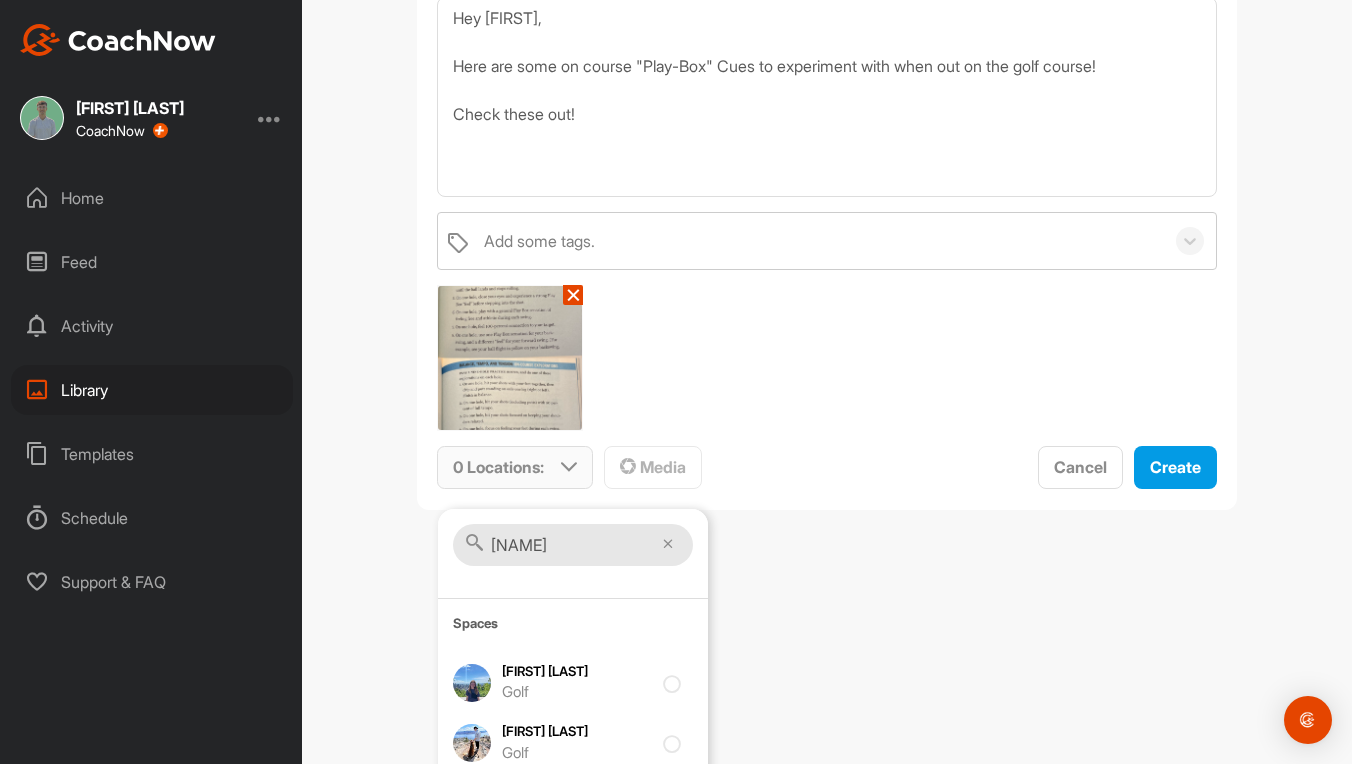scroll, scrollTop: 149, scrollLeft: 0, axis: vertical 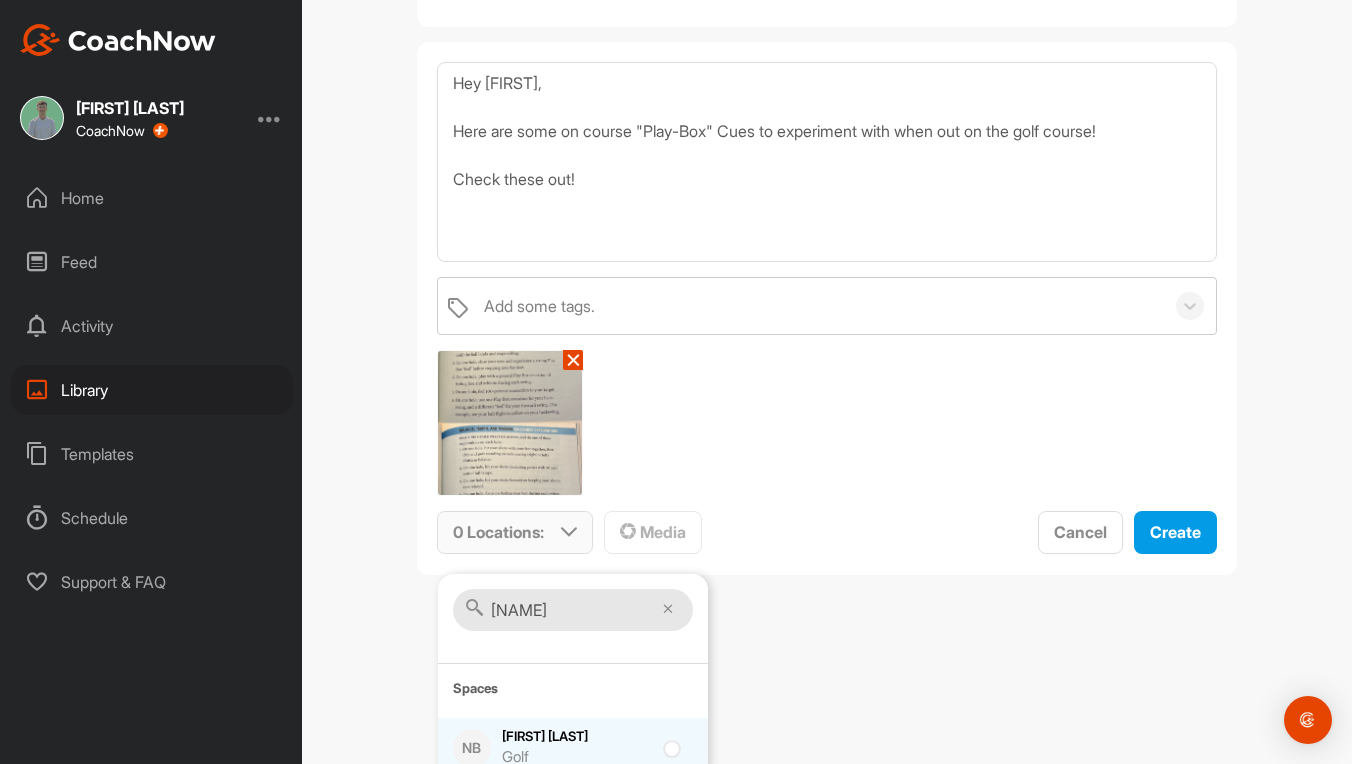 type on "[NAME]" 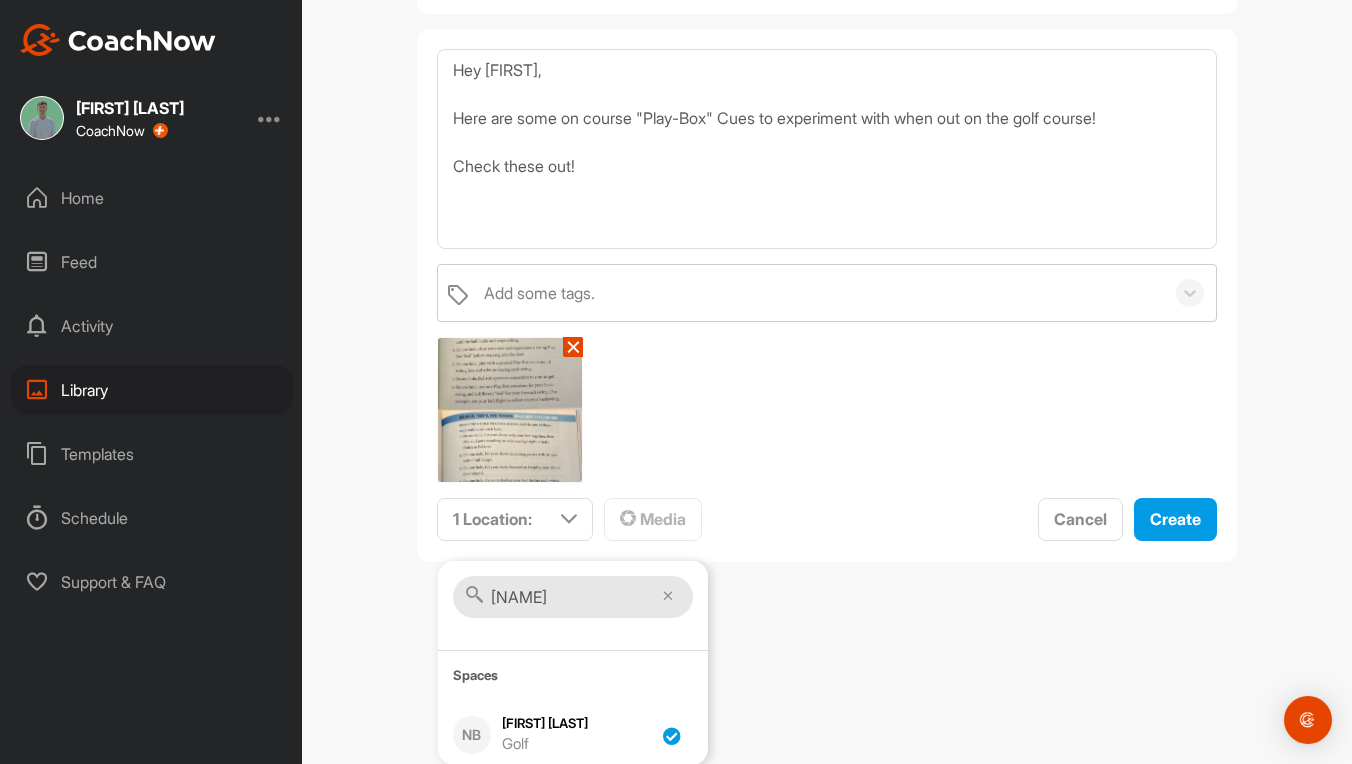 scroll, scrollTop: 161, scrollLeft: 0, axis: vertical 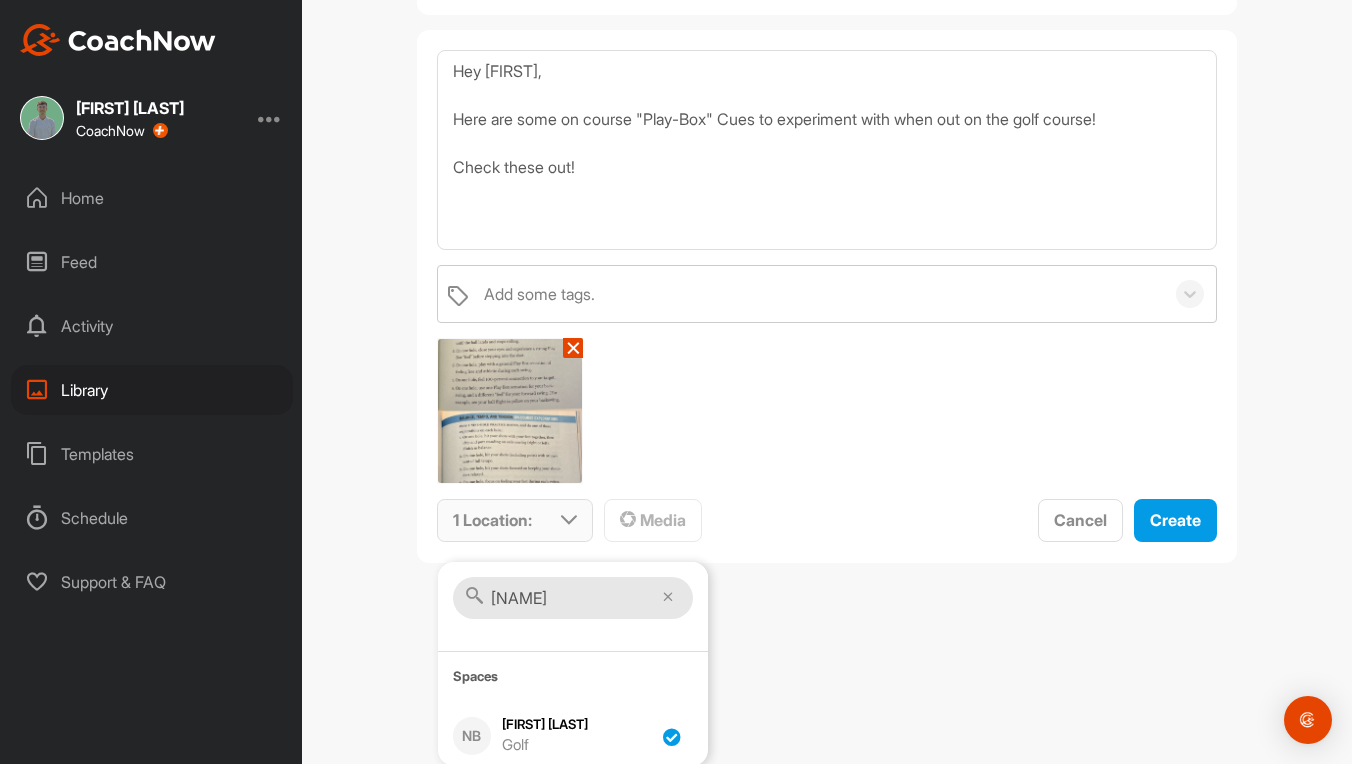 click at bounding box center [668, 597] 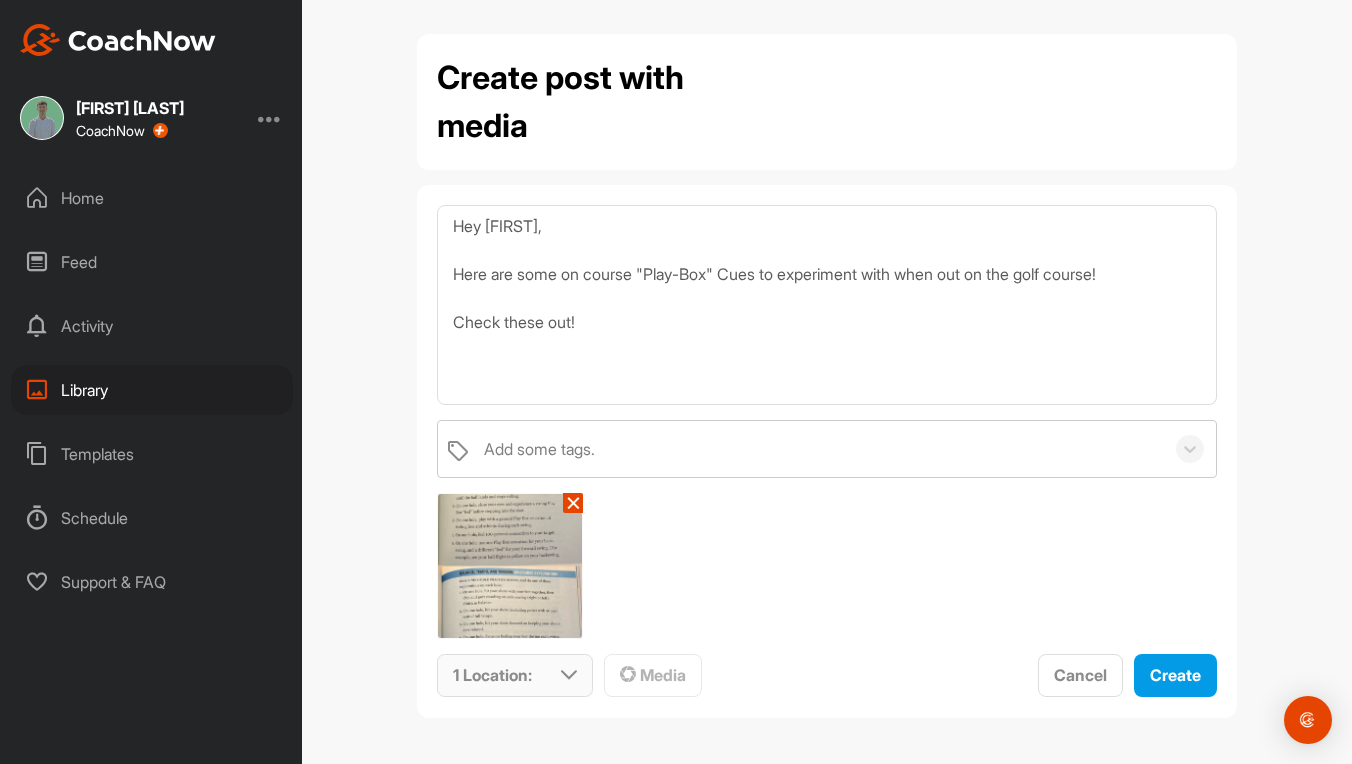 scroll, scrollTop: 6, scrollLeft: 0, axis: vertical 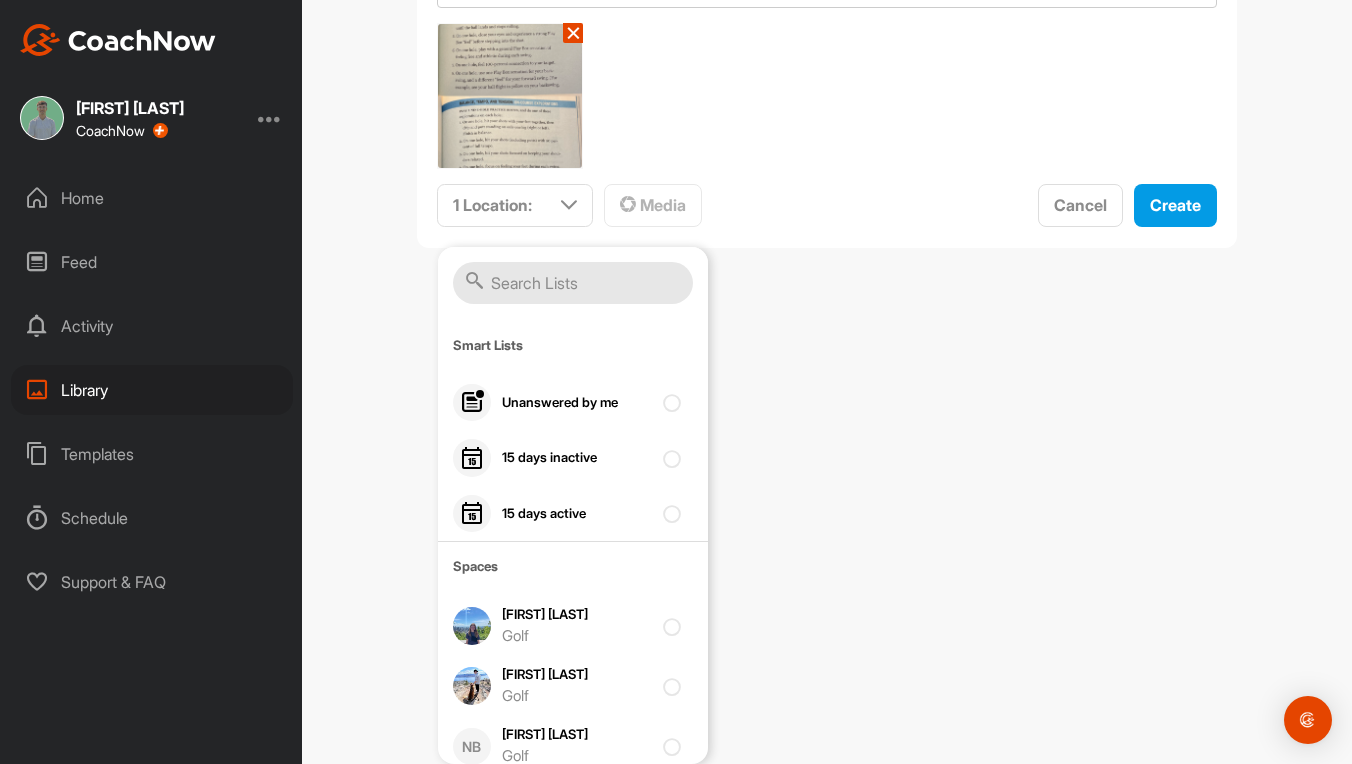 click on "Create post with media Hey Ryan,
Here are some on course "Play-Box" Cues to experiment with when out on the golf course!
Check these out! Add some tags. ✕ 1 Location : Smart Lists Unanswered by me 15 days inactive 15 days active Spaces Abby Rentiers Golf Alex Farrell Golf NB Carolyn Patrick Golf NB Dale Baldwin Golf Ethan Rheault Golf NB Gavin Delorme Golf NB James Carlisle Golf NB Jeff Denomme Golf Kasie Weiss Golf Keri Grenier Golf NB Kolton Johnson Golf JO Krish Rai Golf JO Laura Bjorgan Golf JO Lily Edstrom Golf Mason Bains Golf JO Mike Zuk Golf NB Nada Schumann Golf NB Nancy Denomme Golf NB Nash Wilson Golf Noah Barnum Coach Mentoring Noah Barnum Physical Noah Barnum Operation36 Noah Barnum Golf NB Noah Cheavins Golf NB Ryan Omeis Golf NB Sandy Bohun Golf Tanner Sheridan Golf NB Ted Wilson Golf NB Timothy Kim Golf NB Vida Tahamtanzadeh Golf Groups "Start Strong" Coaches Corner Webinar Series Golf 2024 Webinar #1 - Habits "Start Strong" Coaches Corner Webinar Series Golf" at bounding box center (827, 382) 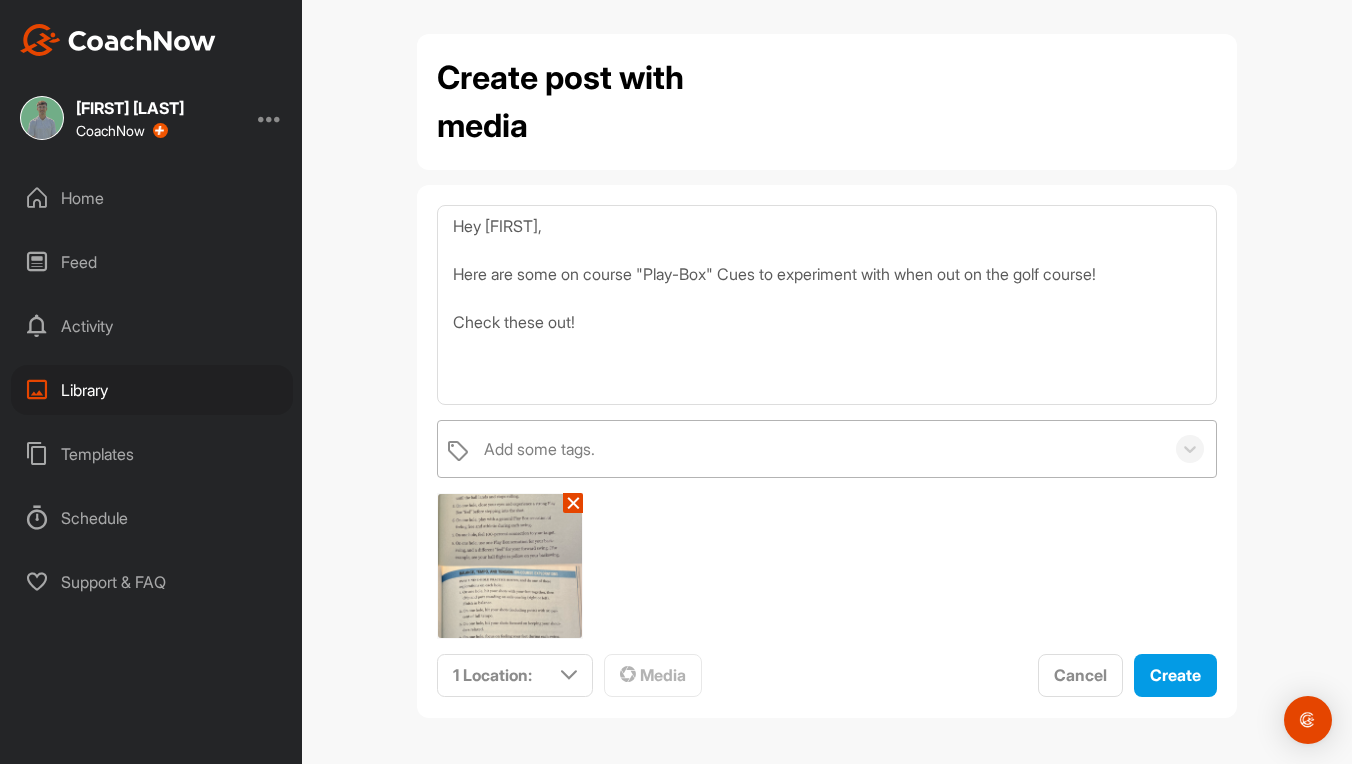 scroll, scrollTop: 0, scrollLeft: 0, axis: both 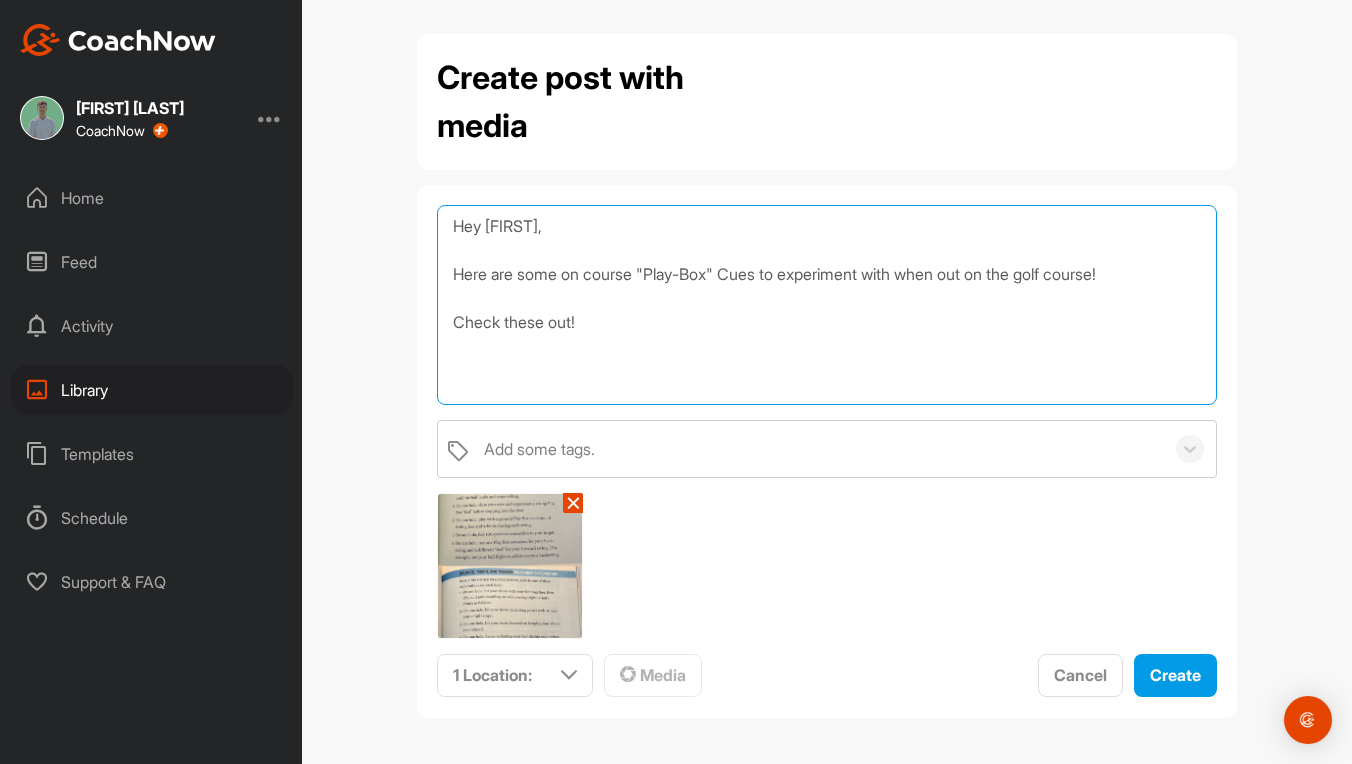 drag, startPoint x: 539, startPoint y: 231, endPoint x: 386, endPoint y: 231, distance: 153 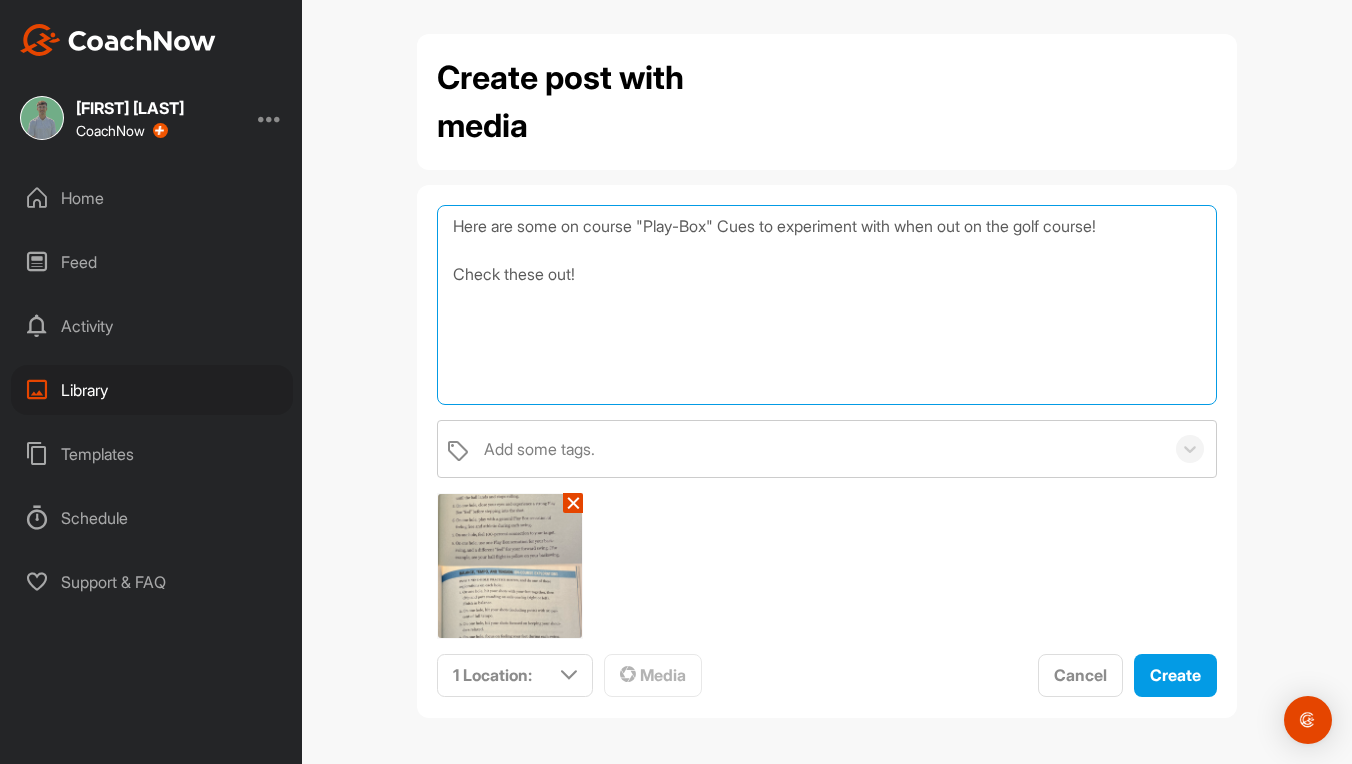 click on "Here are some on course "Play-Box" Cues to experiment with when out on the golf course!
Check these out!" at bounding box center (827, 305) 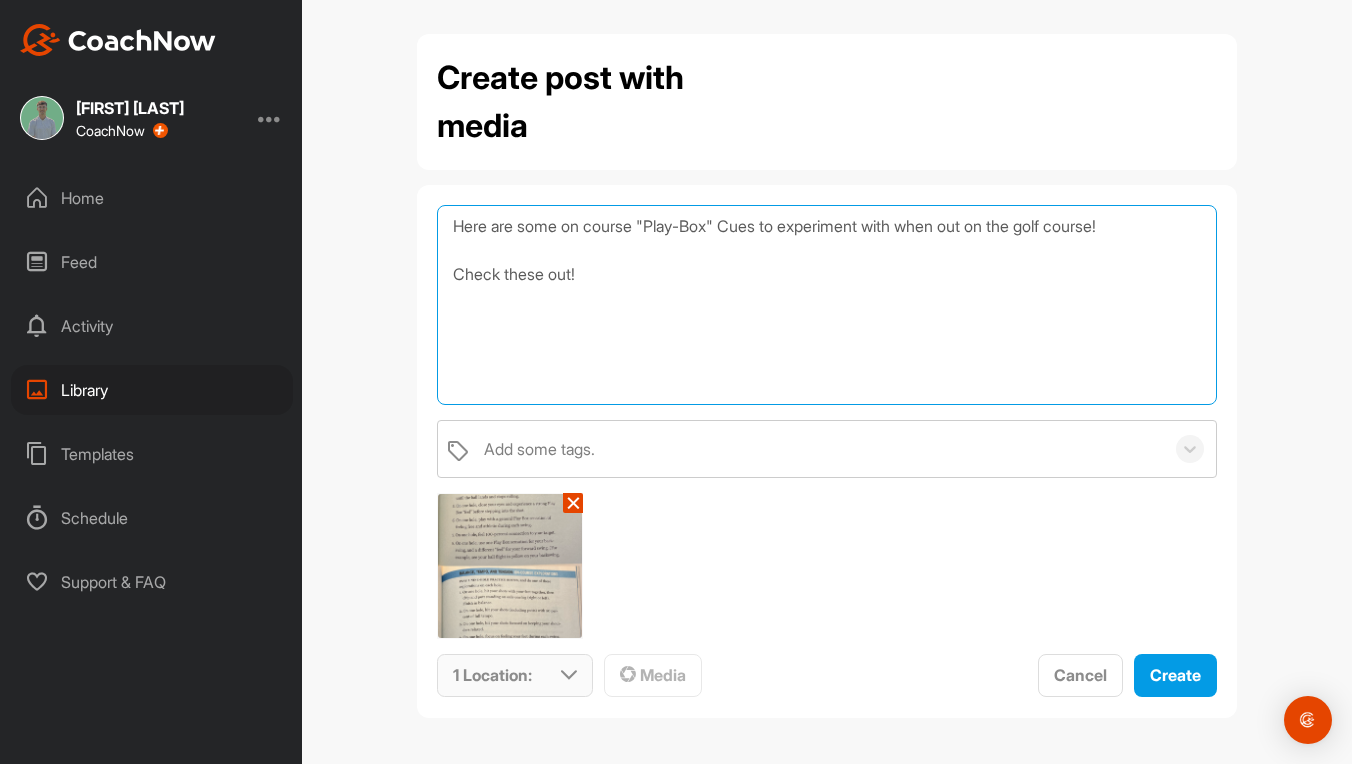 type on "Here are some on course "Play-Box" Cues to experiment with when out on the golf course!
Check these out!" 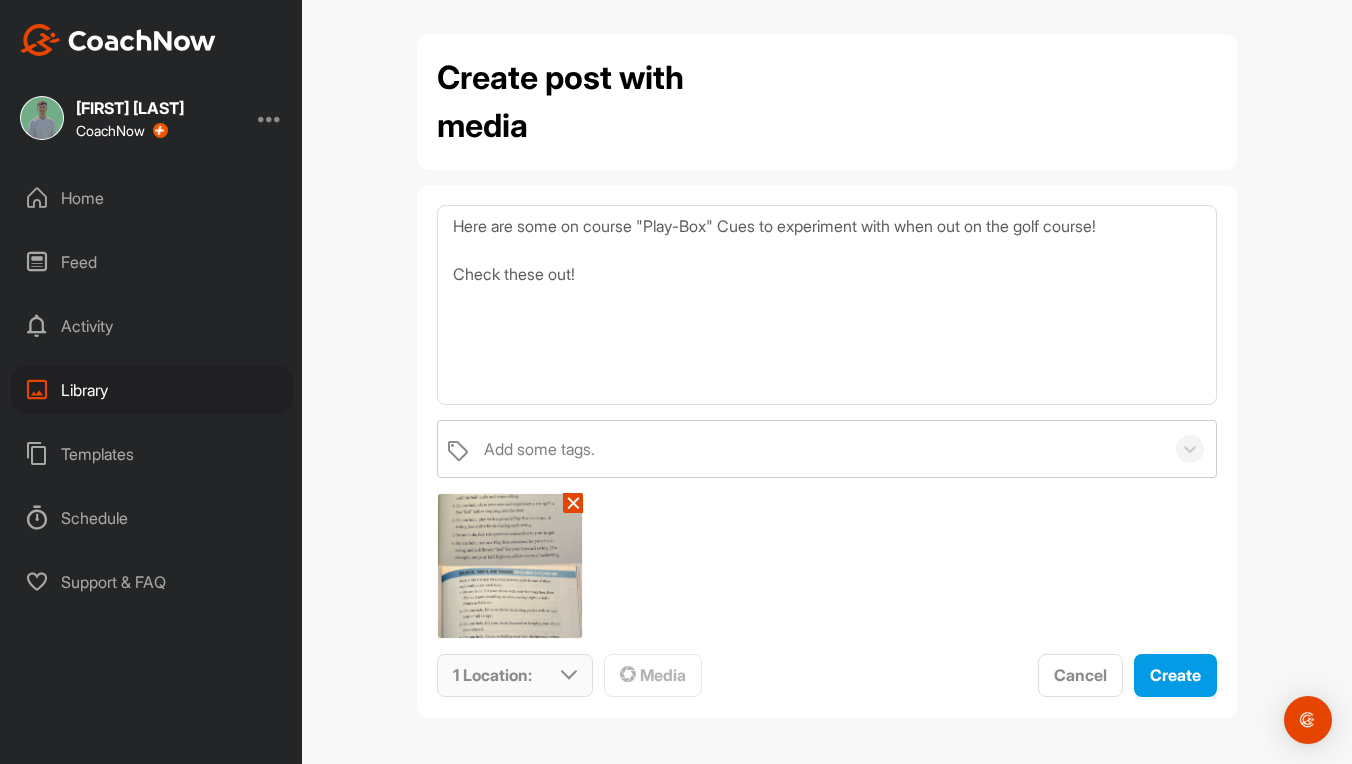 click at bounding box center (569, 675) 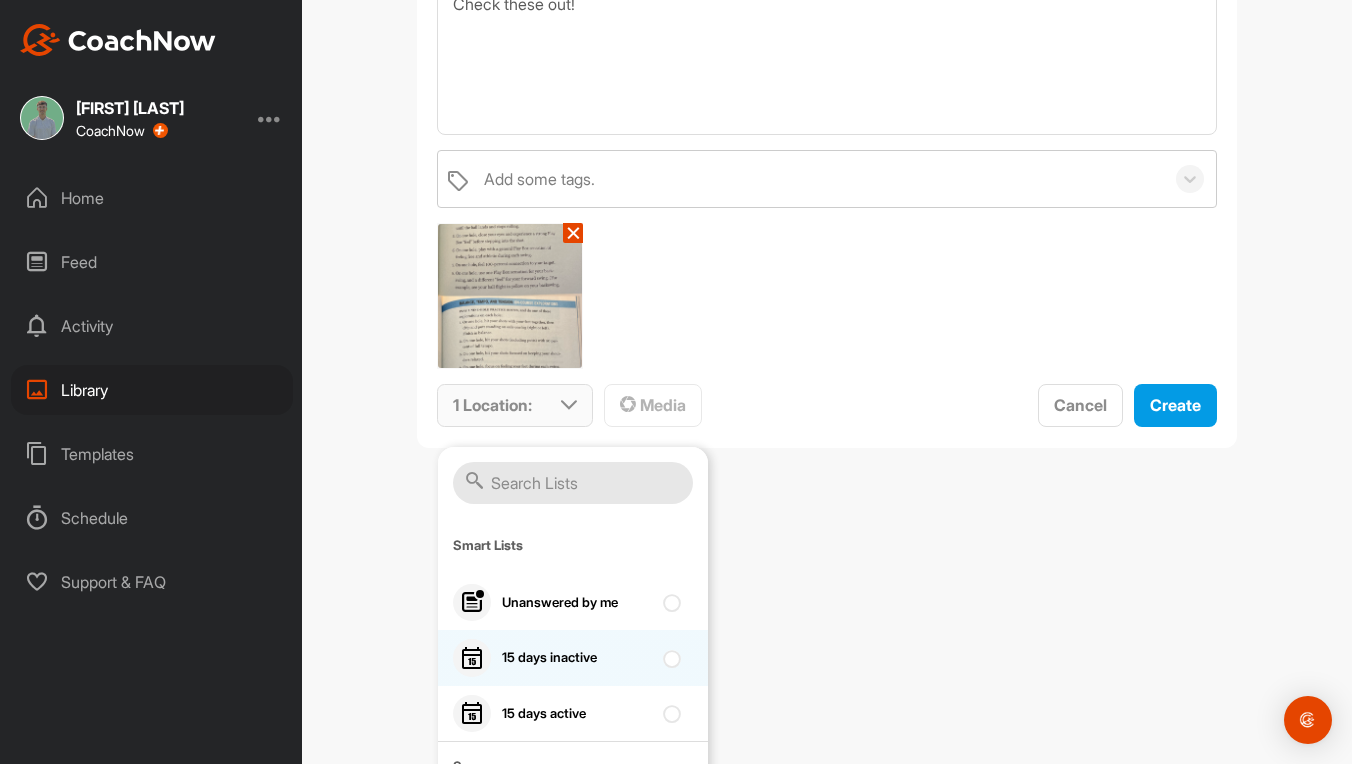 scroll, scrollTop: 424, scrollLeft: 0, axis: vertical 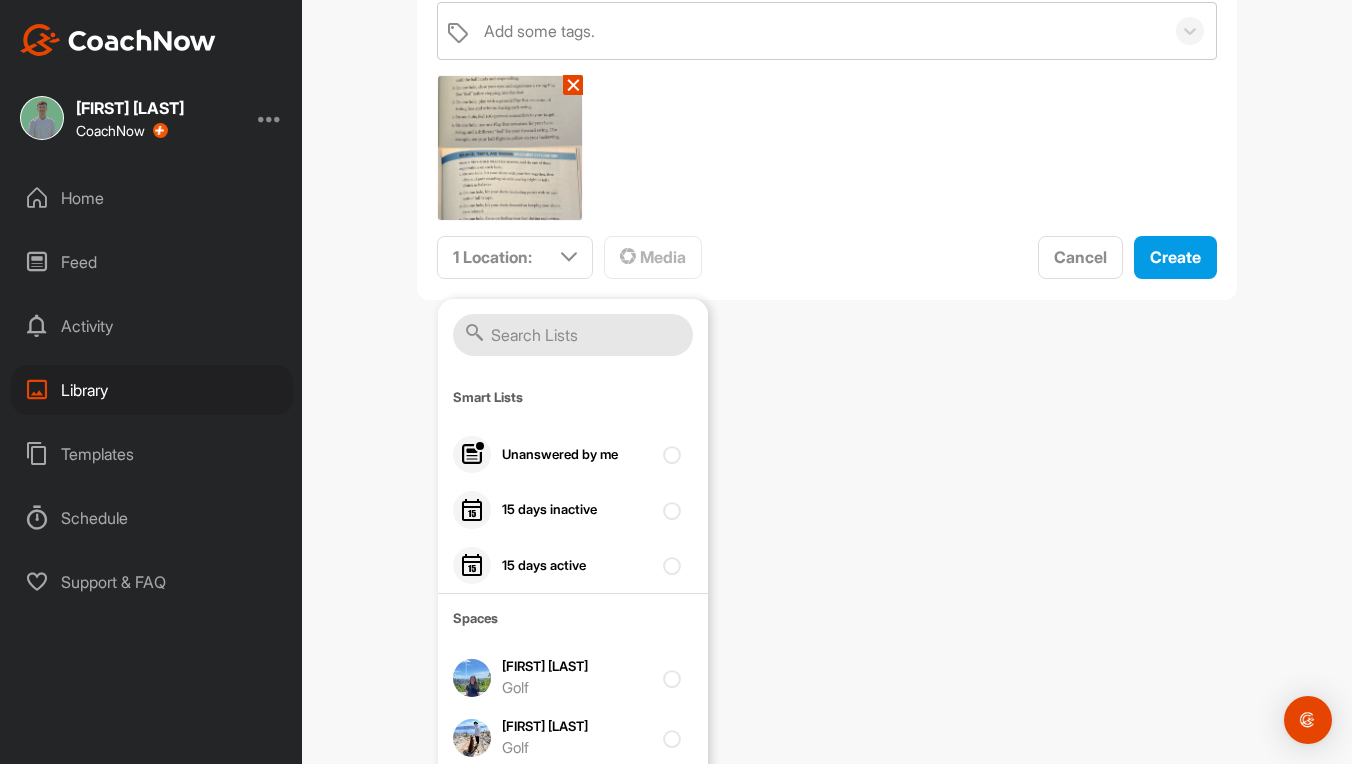 click at bounding box center (573, 335) 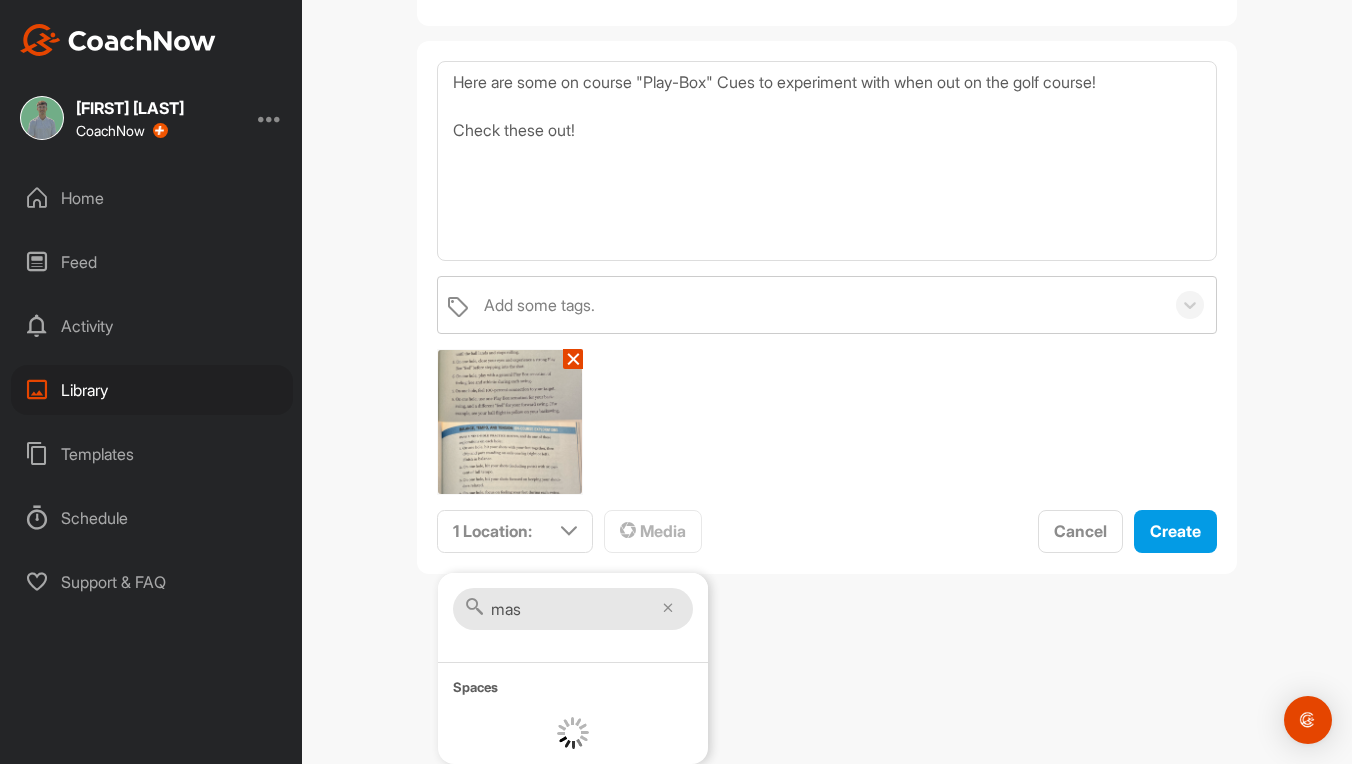 scroll, scrollTop: 149, scrollLeft: 0, axis: vertical 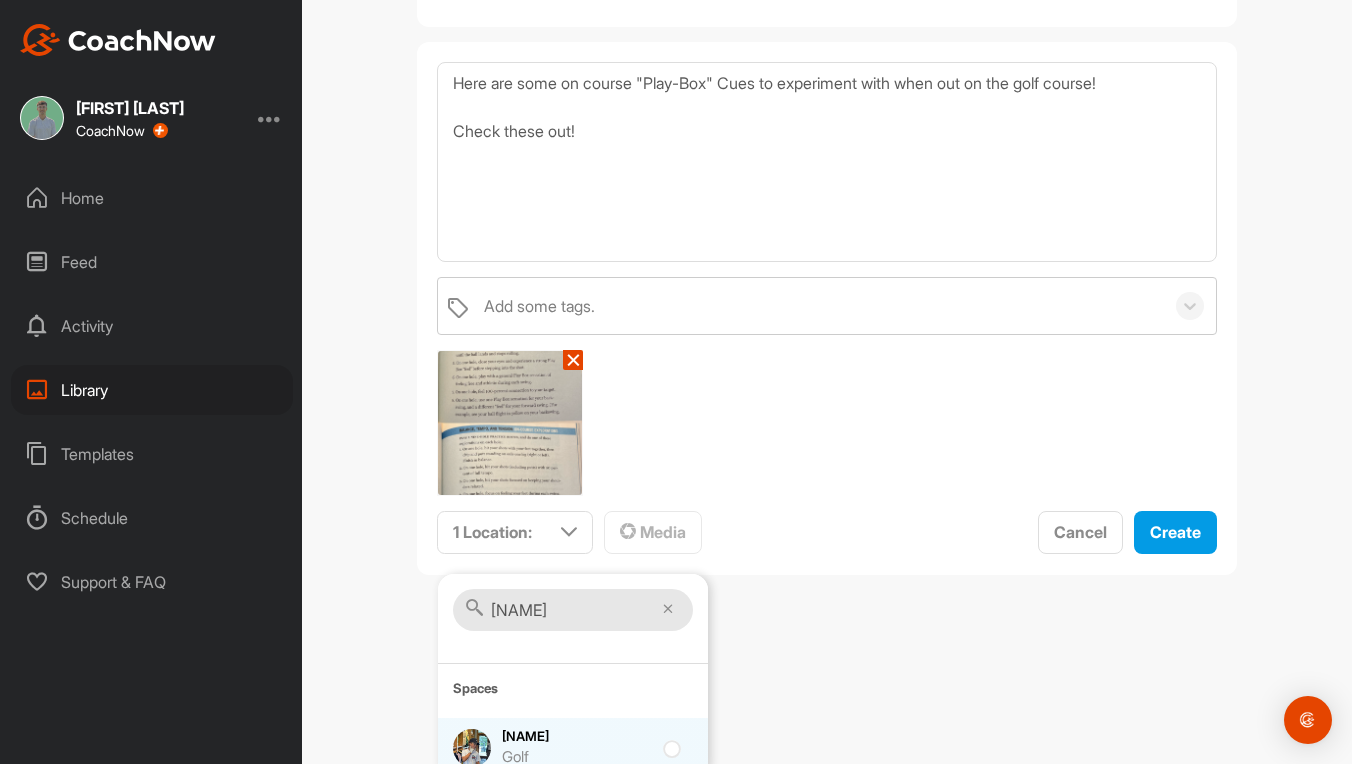 type on "[NAME]" 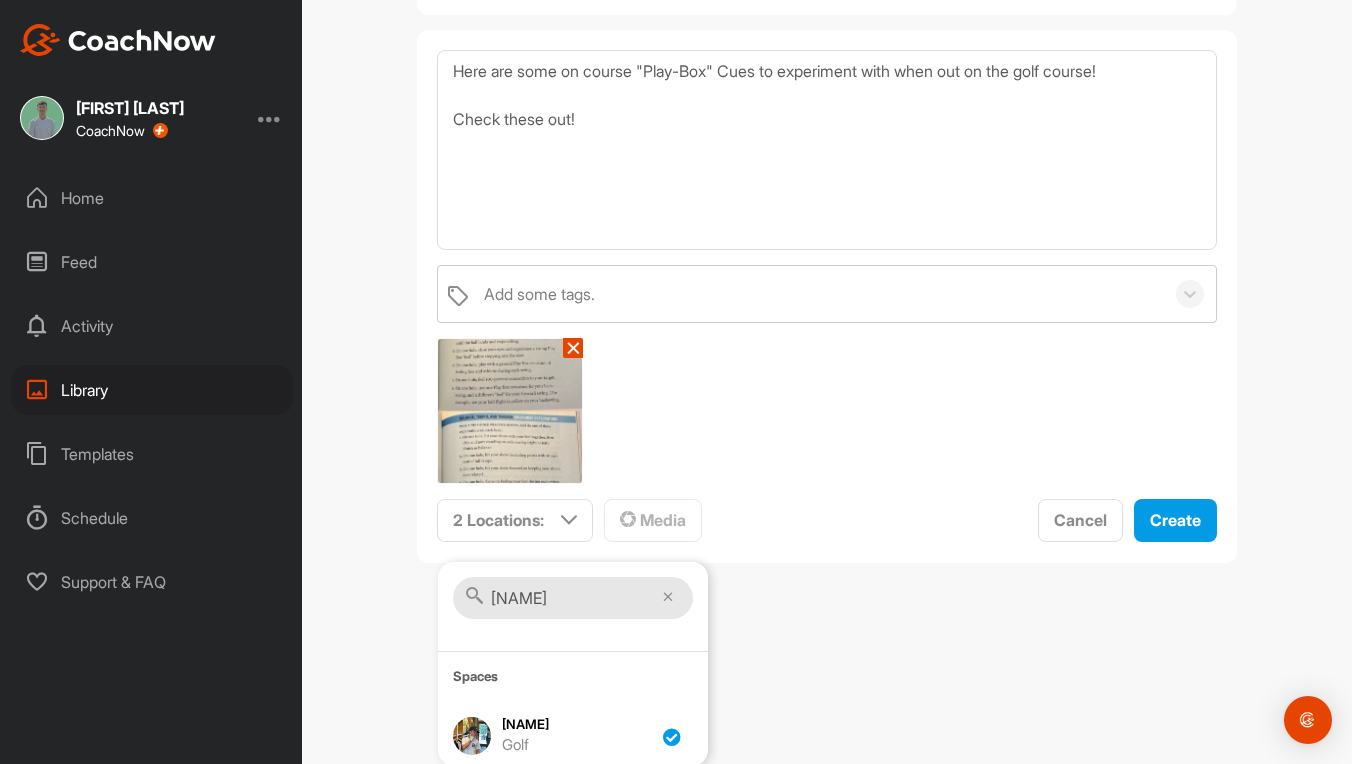 click at bounding box center (668, 597) 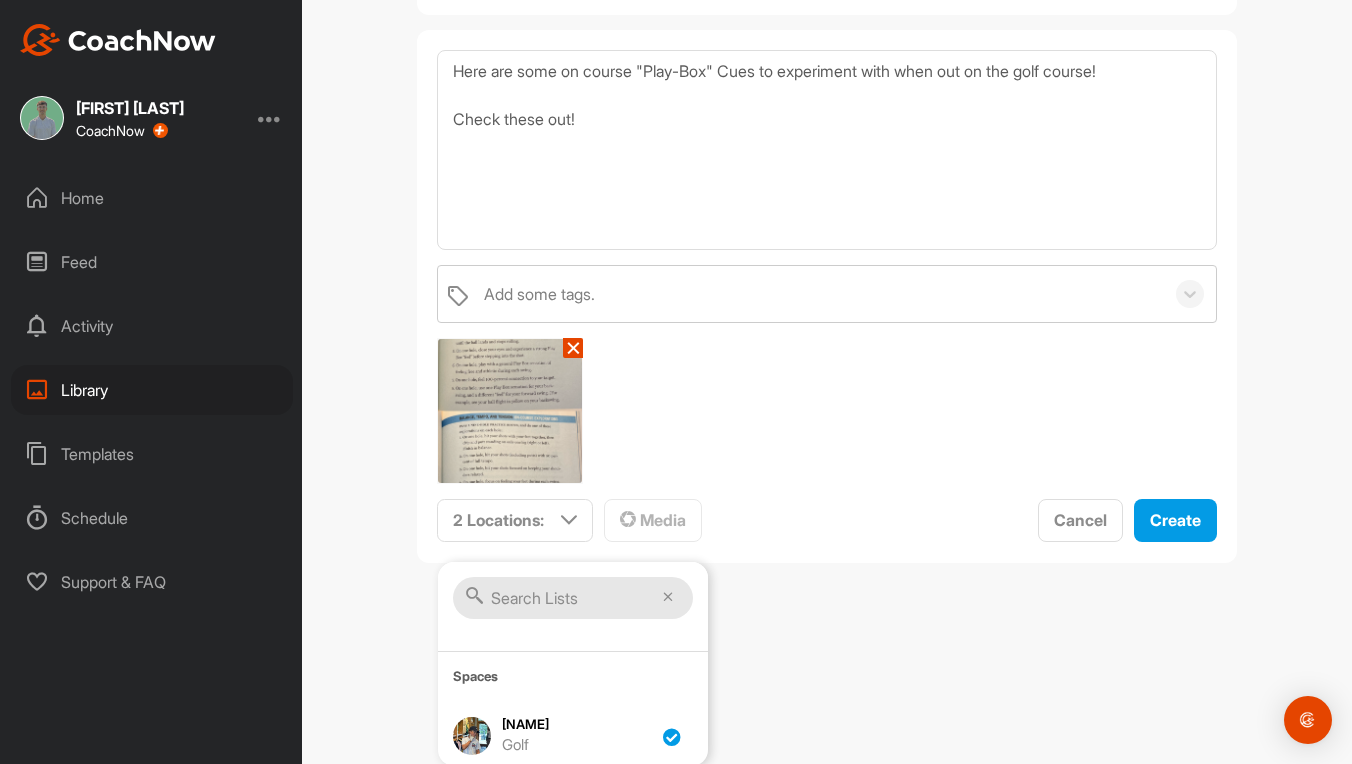 scroll, scrollTop: 6, scrollLeft: 0, axis: vertical 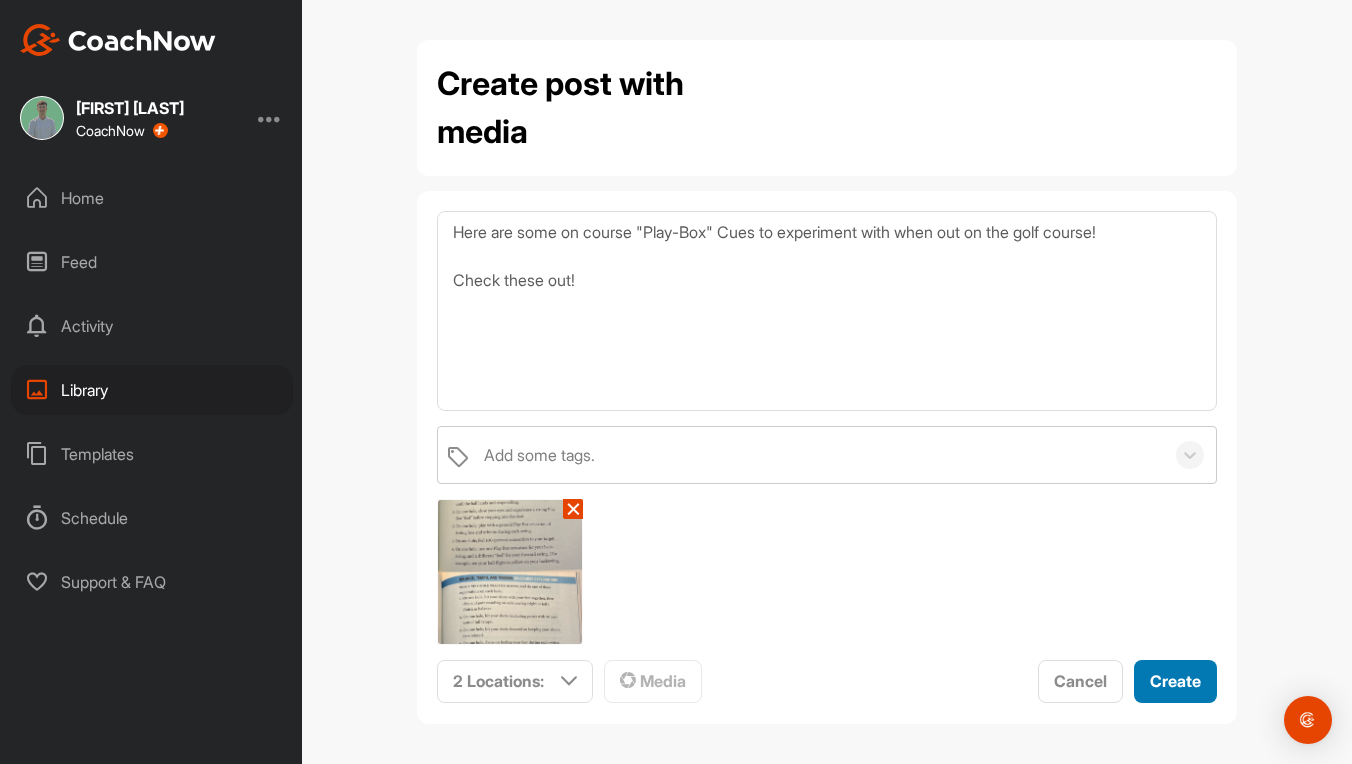 click on "Create" at bounding box center [1175, 681] 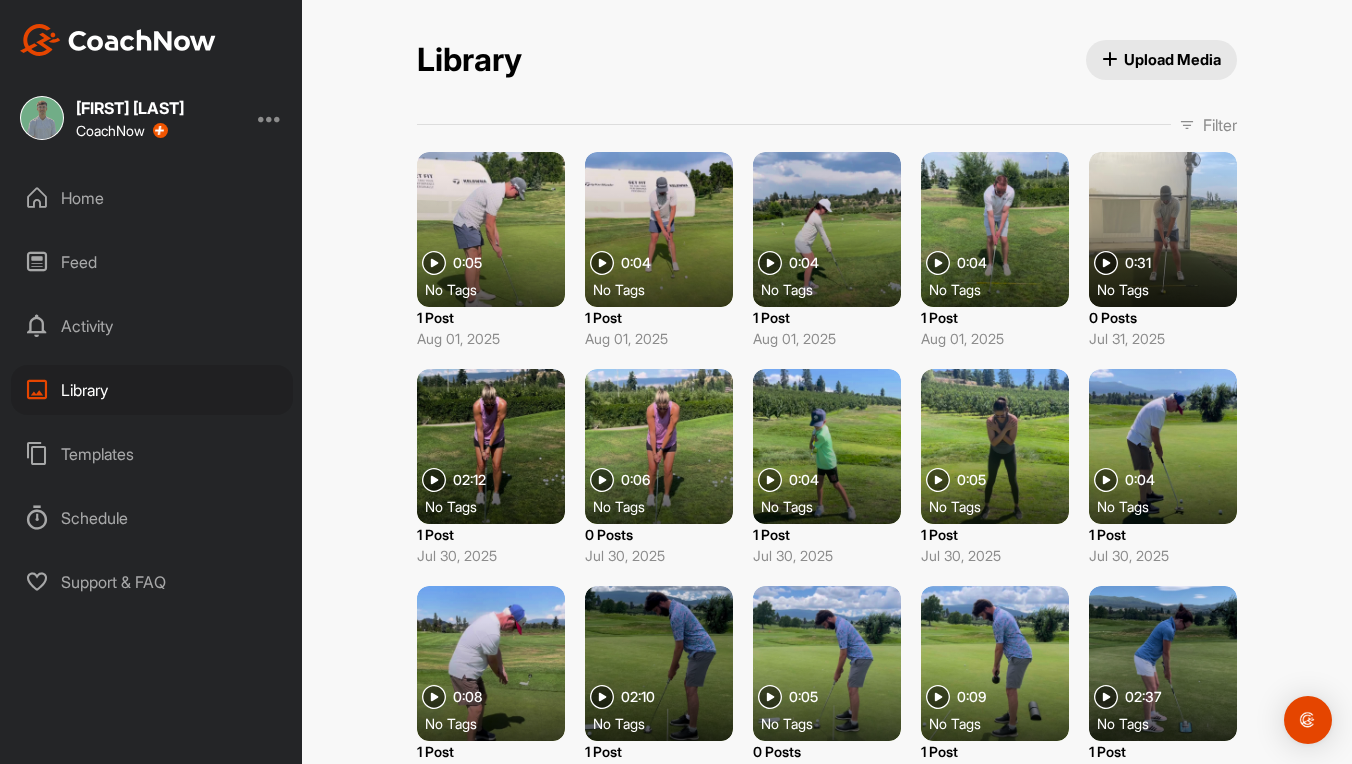 click on "Home" at bounding box center [152, 198] 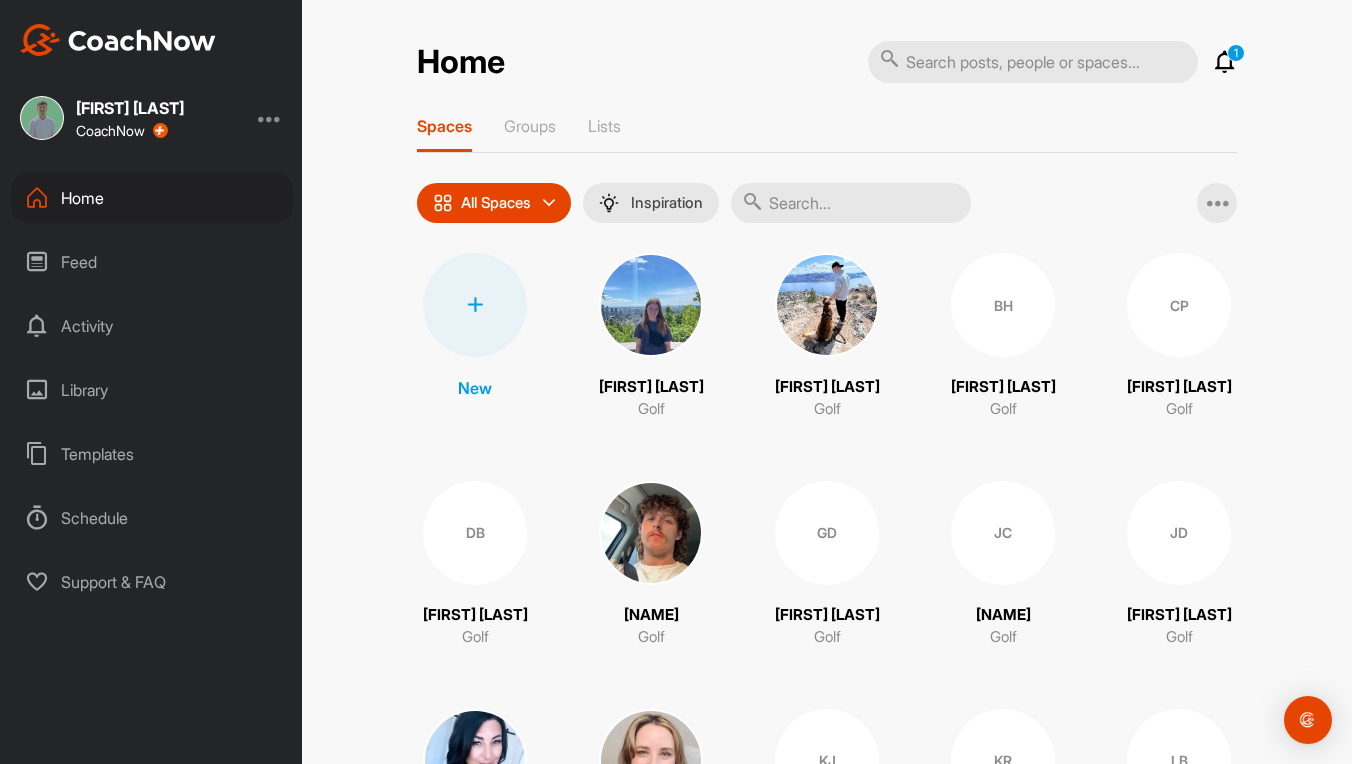 click on "Feed" at bounding box center [152, 262] 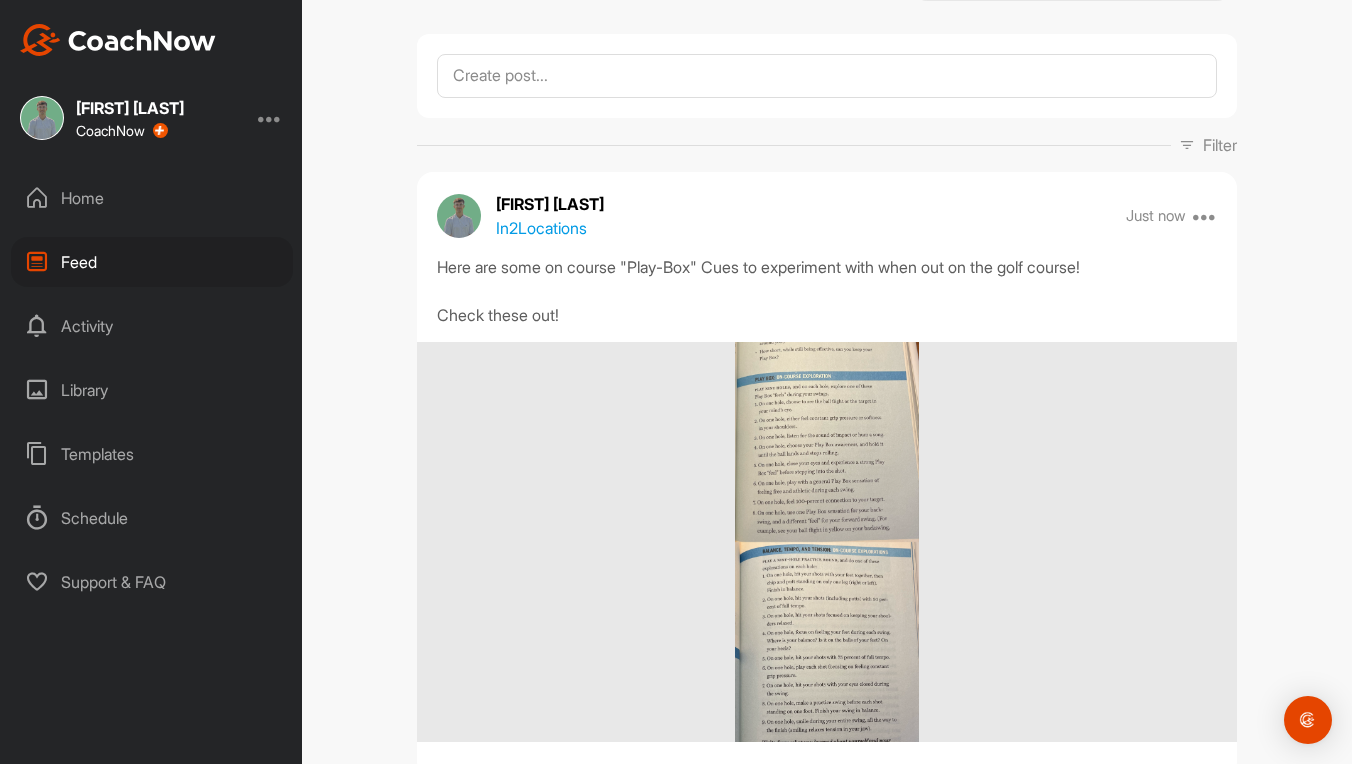 scroll, scrollTop: 105, scrollLeft: 0, axis: vertical 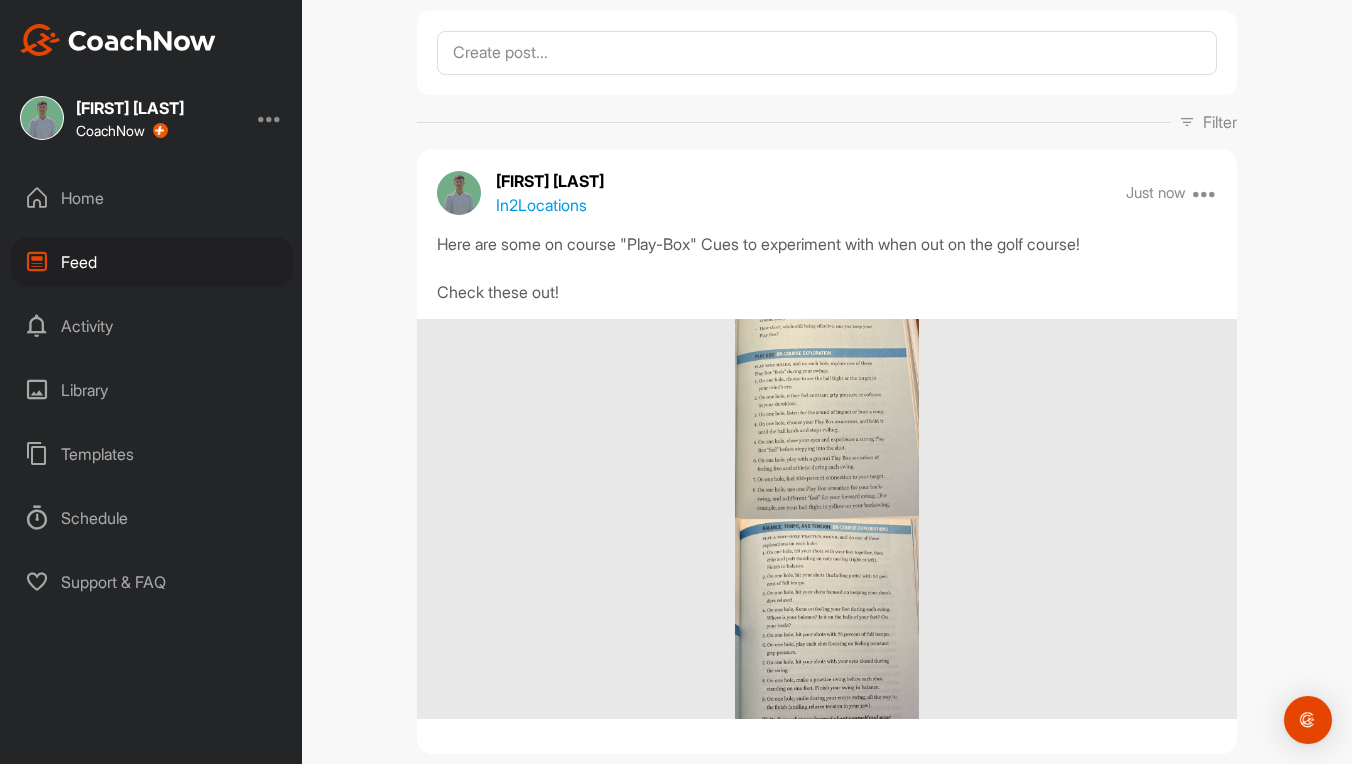 click on "In  2  Locations" at bounding box center [541, 205] 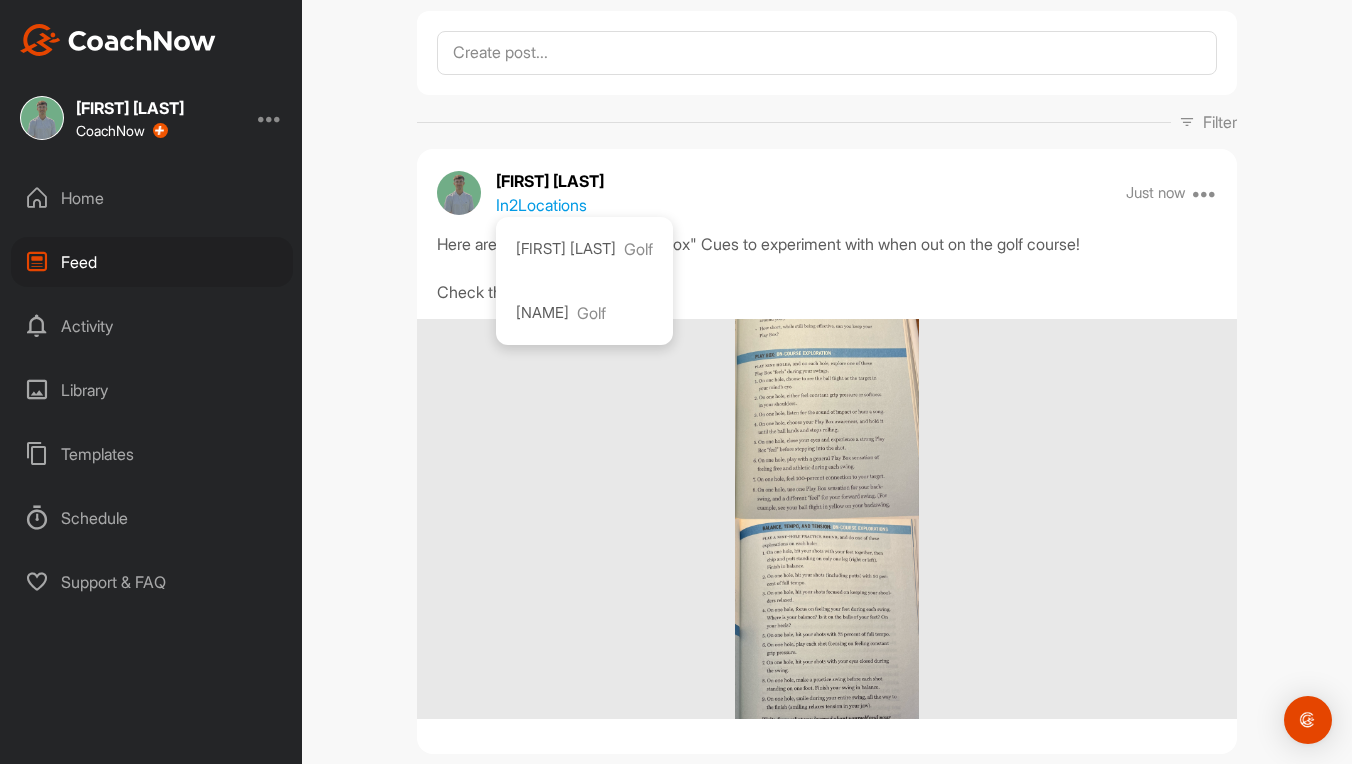 click on "[NAME]   In  2  Locations [NAME]    Golf [NAME]    Golf Just now Edit Edit Tags Pin to top Delete Here are some on course "Play-Box" Cues to experiment with when out on the golf course!
Check these out!" at bounding box center [827, 451] 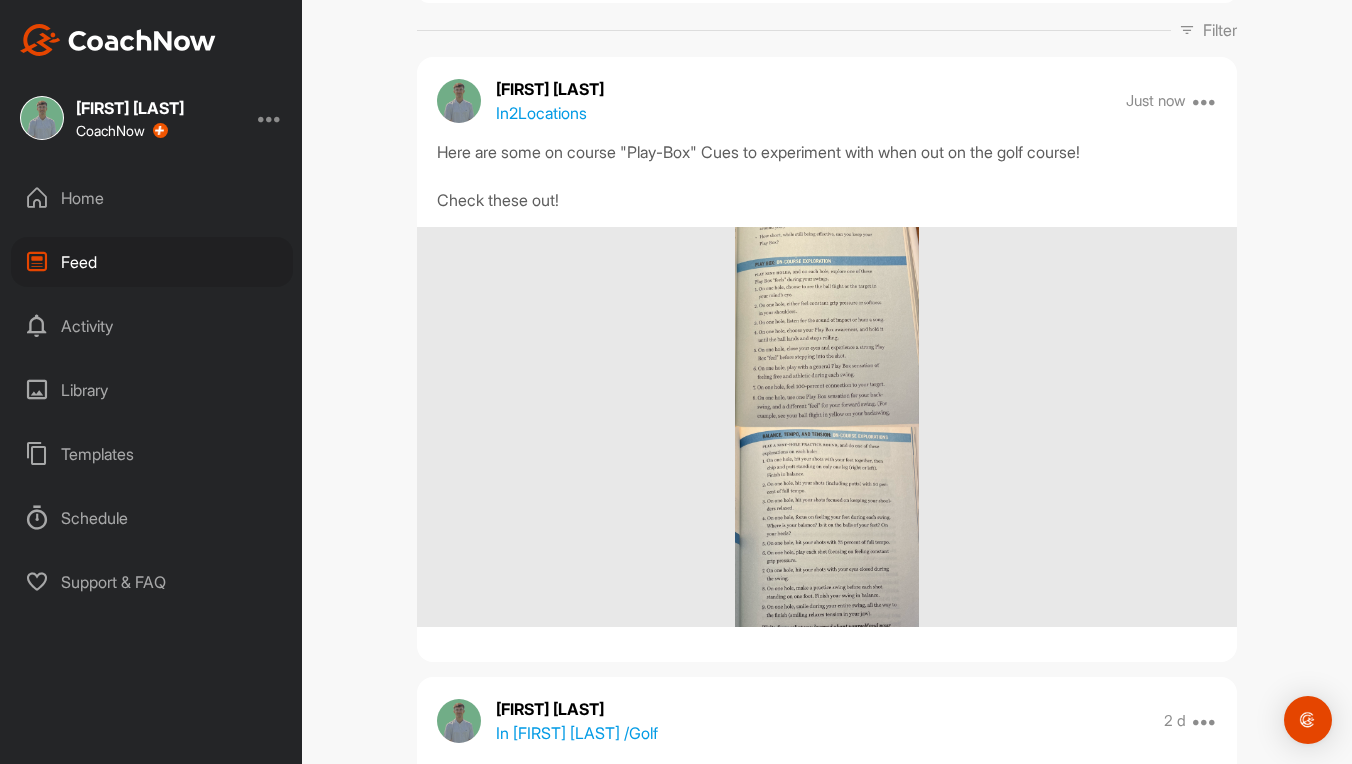 scroll, scrollTop: 202, scrollLeft: 0, axis: vertical 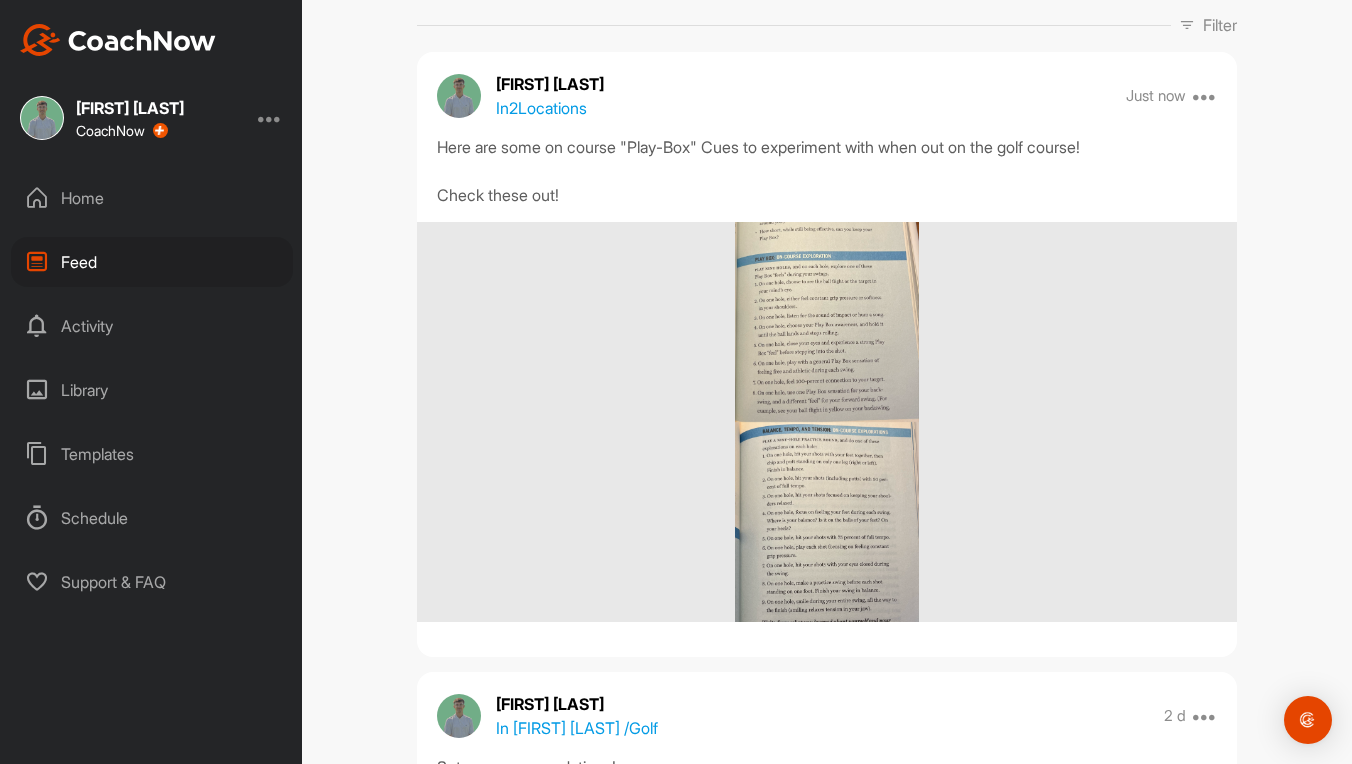 click at bounding box center (827, 422) 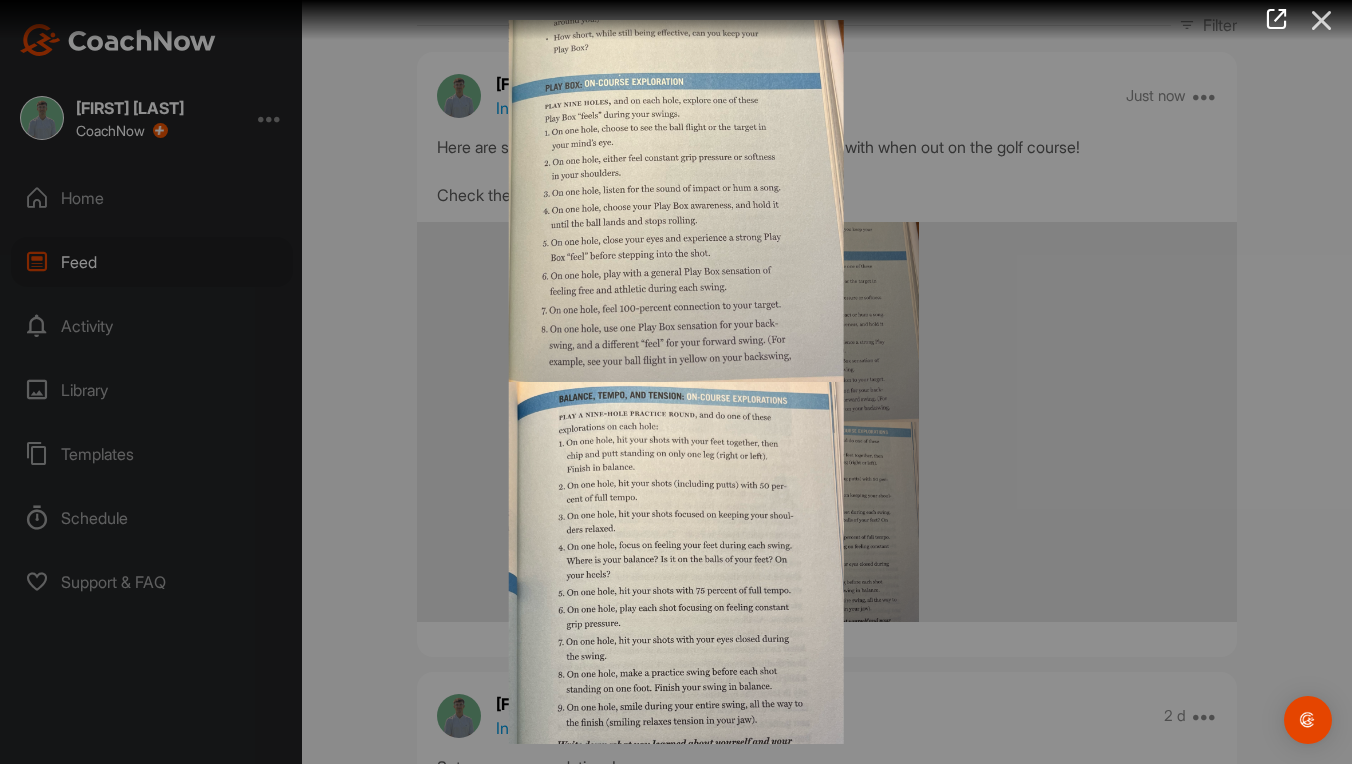 click at bounding box center [1322, 20] 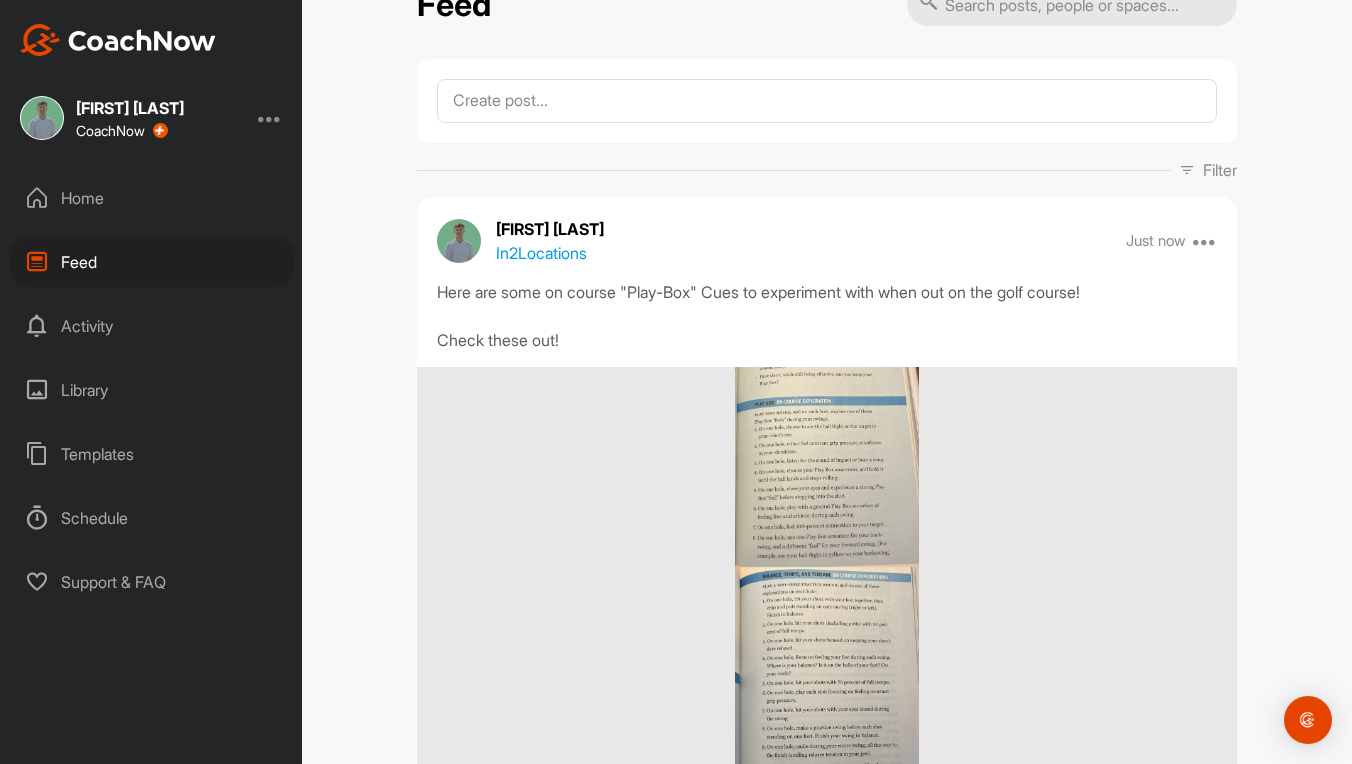 scroll, scrollTop: 118, scrollLeft: 0, axis: vertical 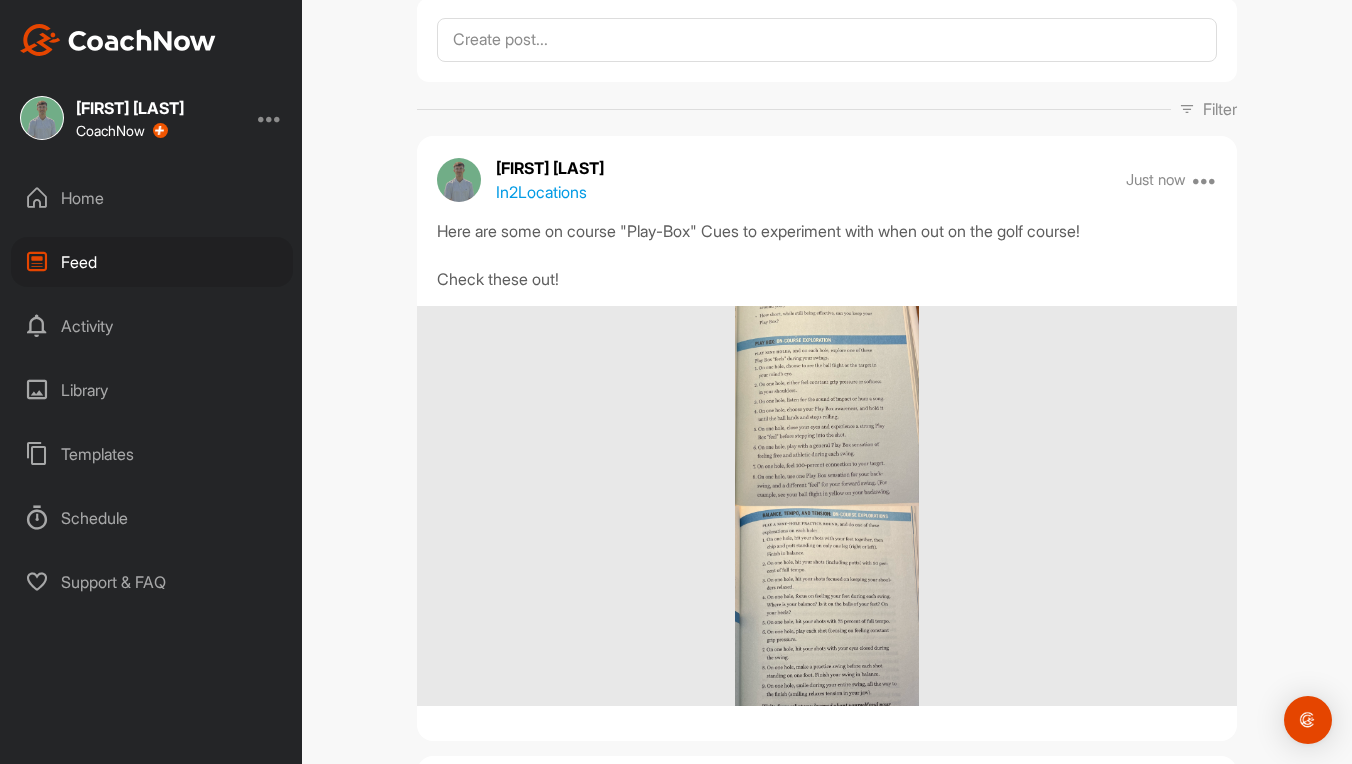 click on "Home" at bounding box center [152, 198] 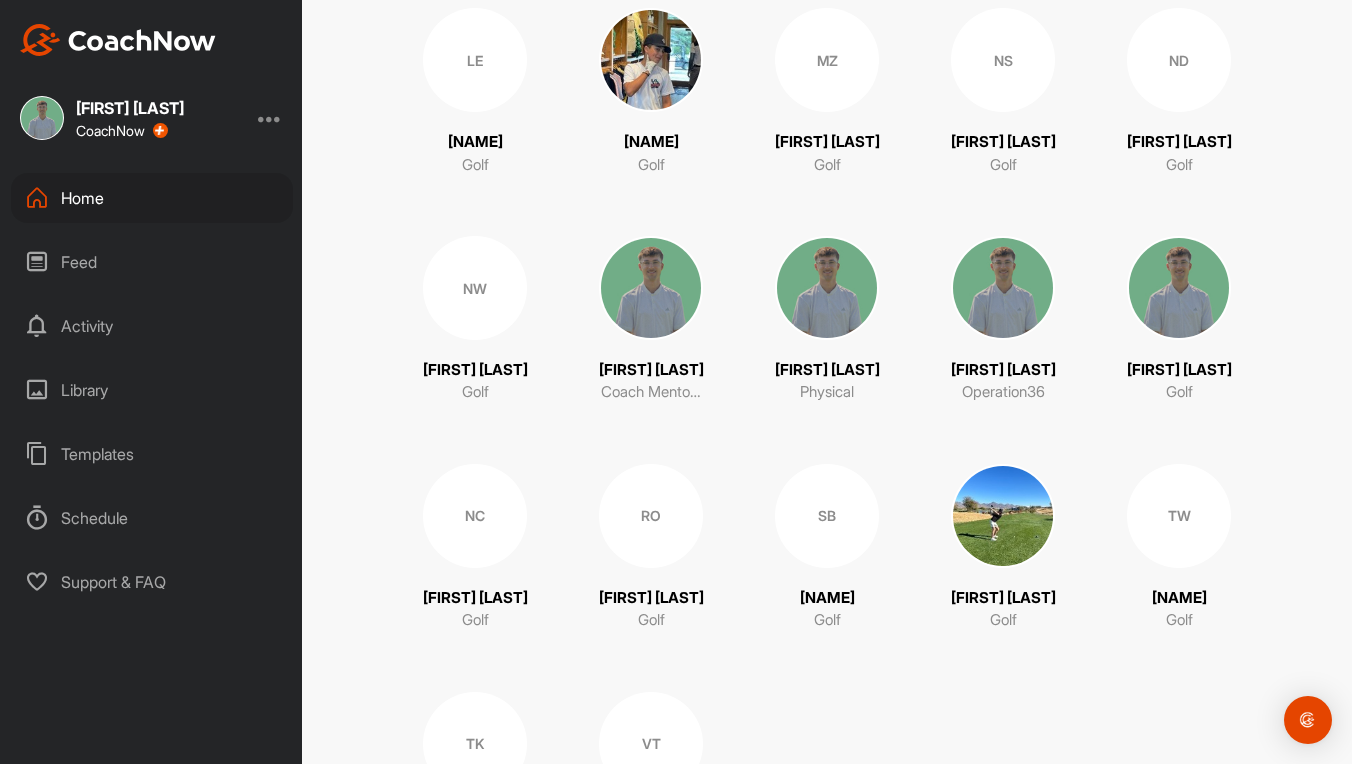 scroll, scrollTop: 930, scrollLeft: 0, axis: vertical 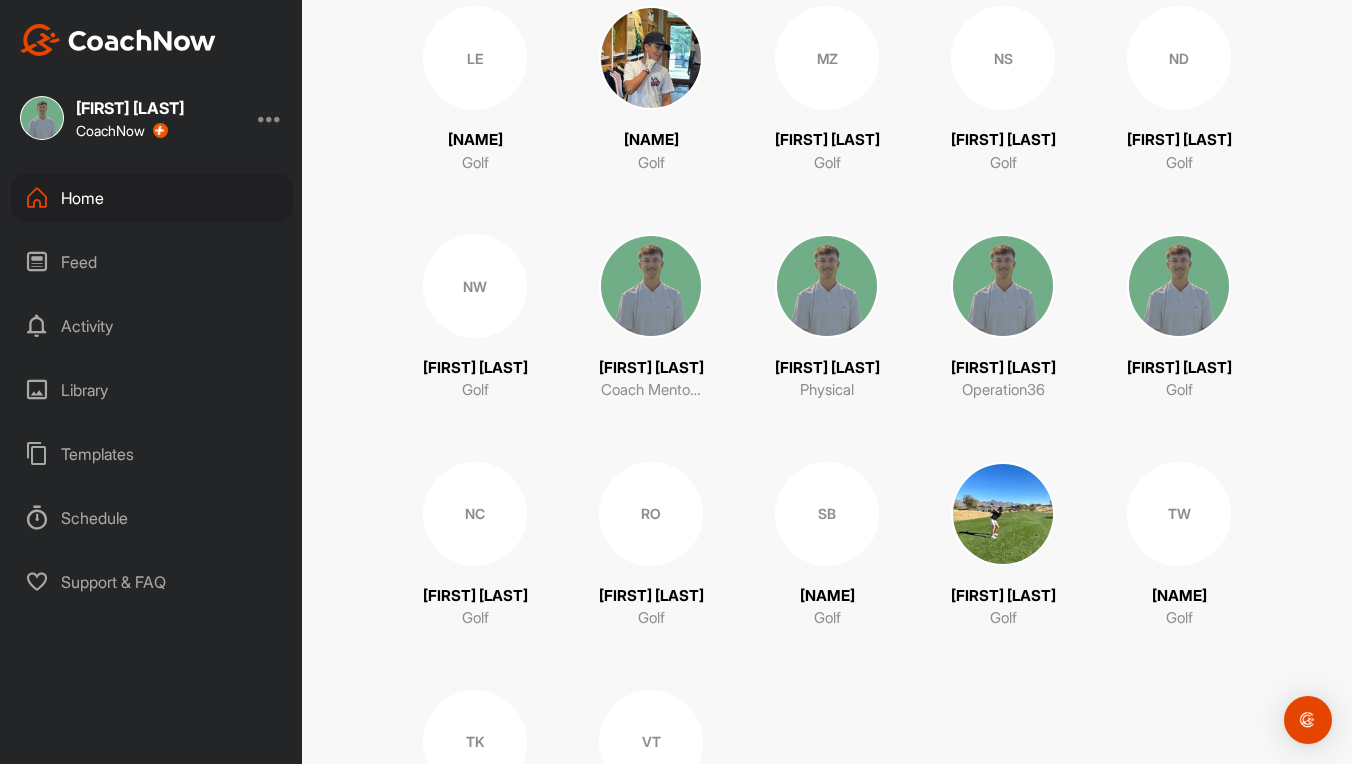 click at bounding box center [651, 286] 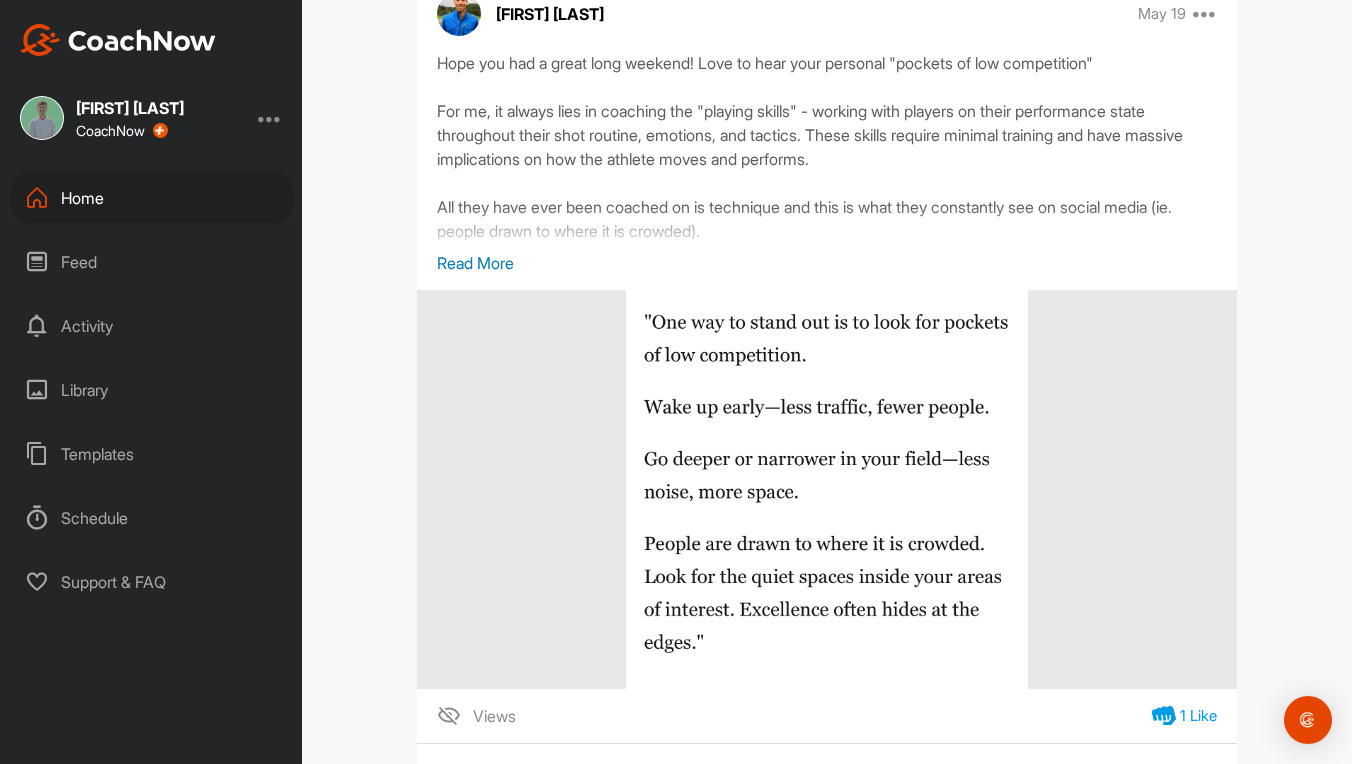scroll, scrollTop: 868, scrollLeft: 0, axis: vertical 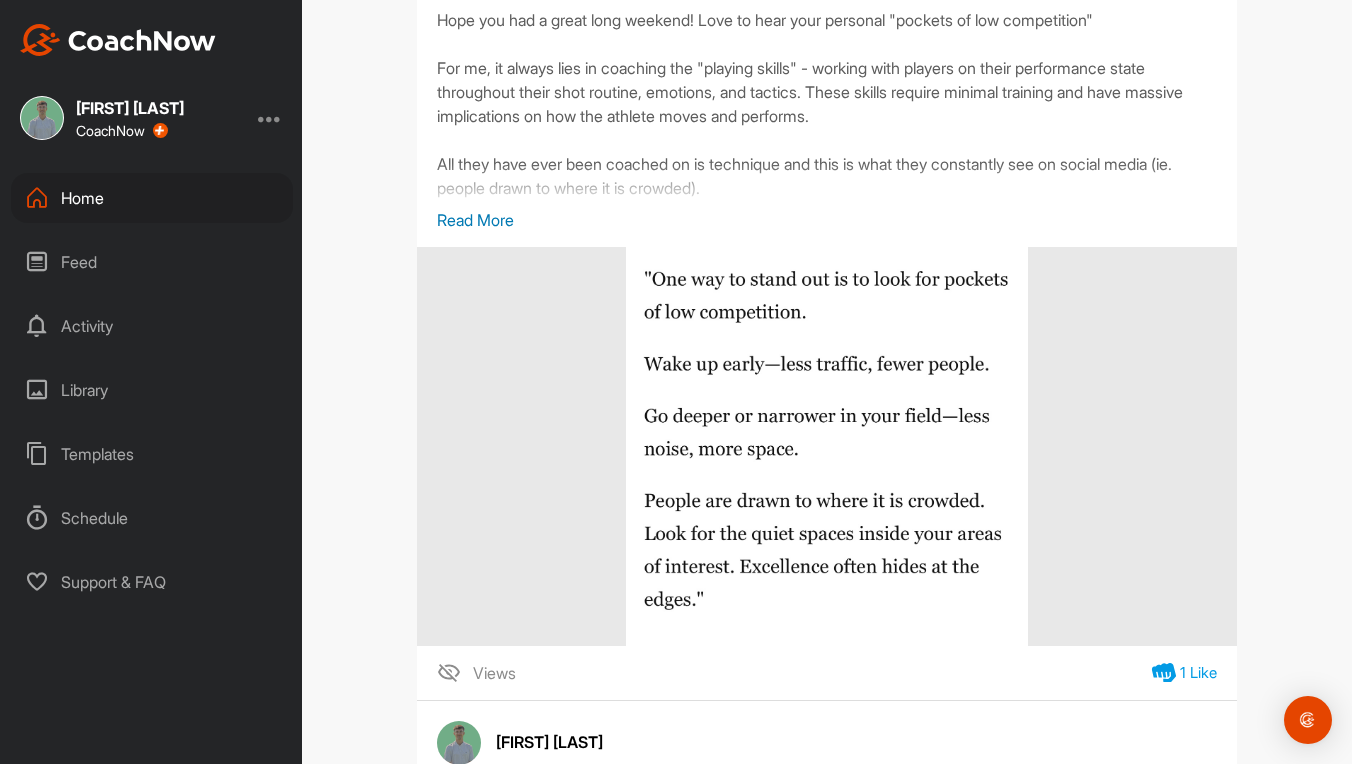 click on "Read More" at bounding box center (827, 220) 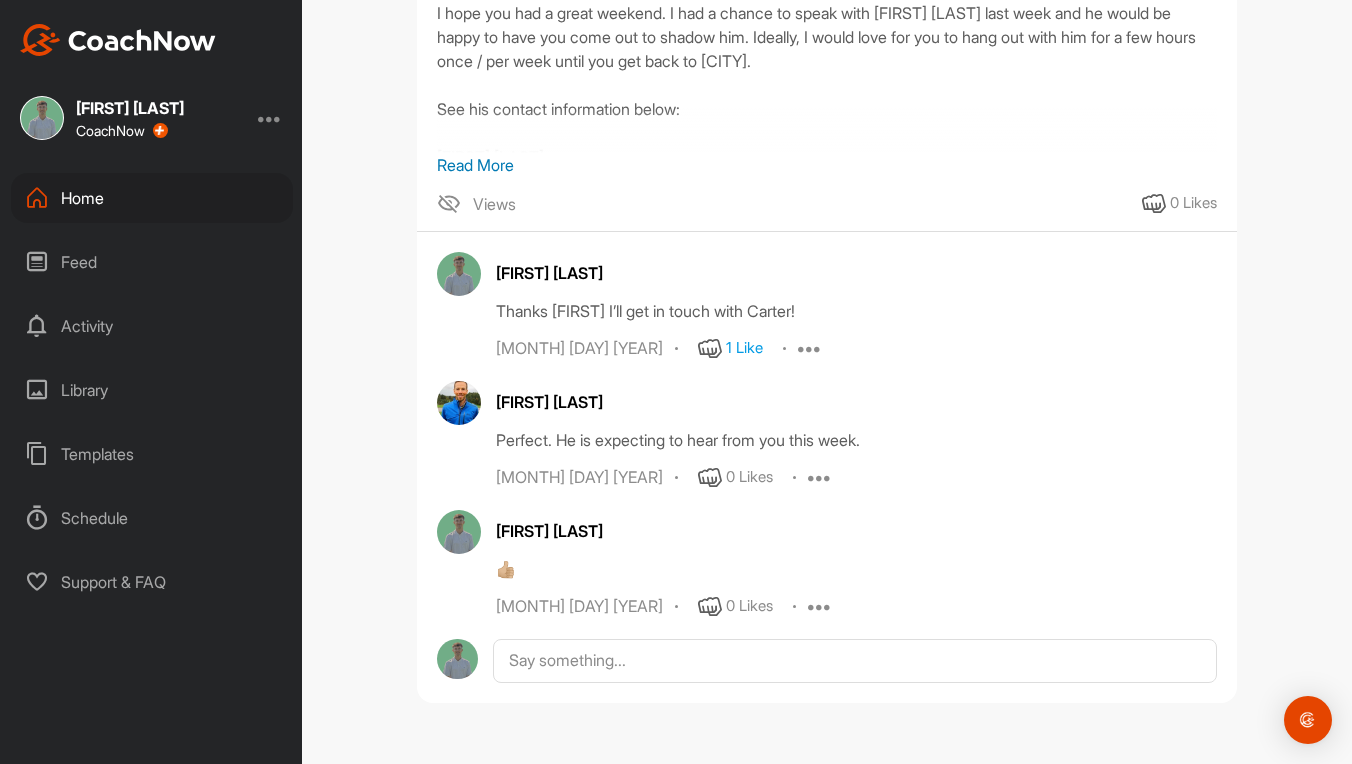 scroll, scrollTop: 16117, scrollLeft: 0, axis: vertical 